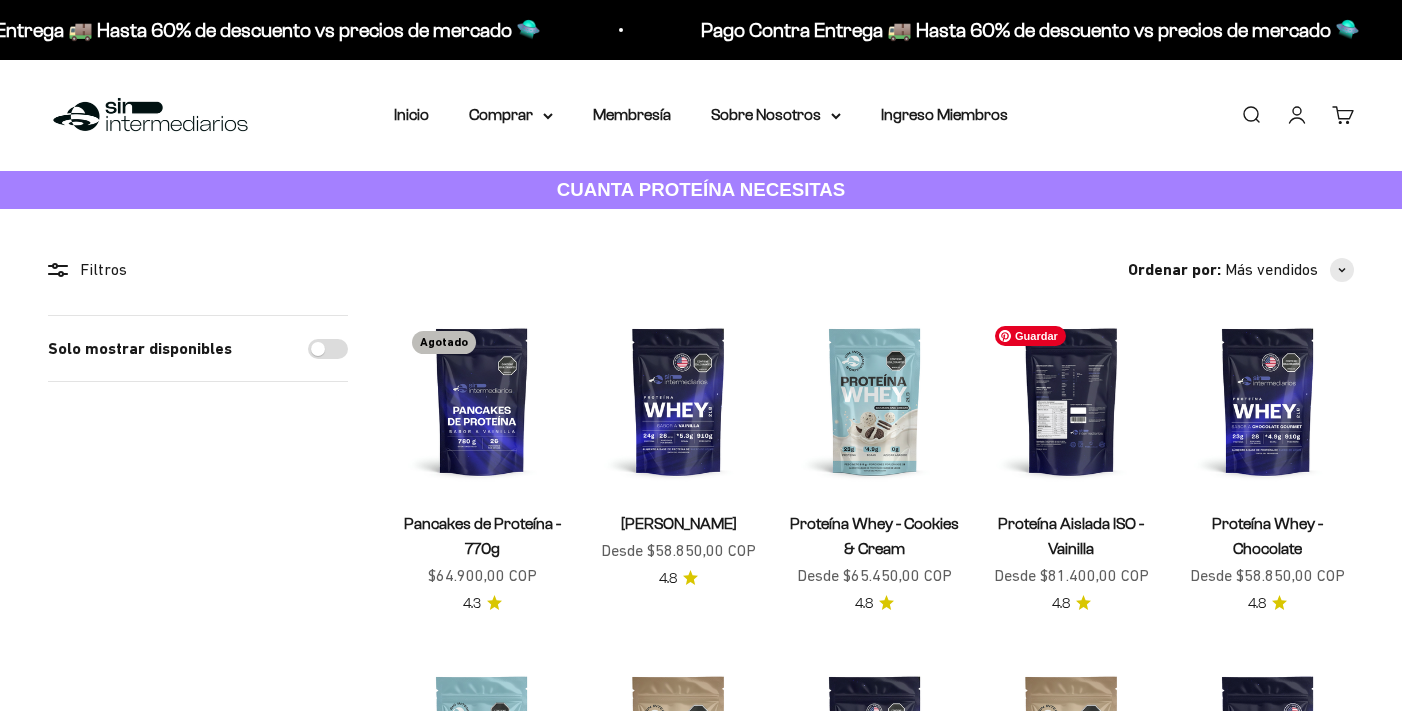 scroll, scrollTop: 0, scrollLeft: 0, axis: both 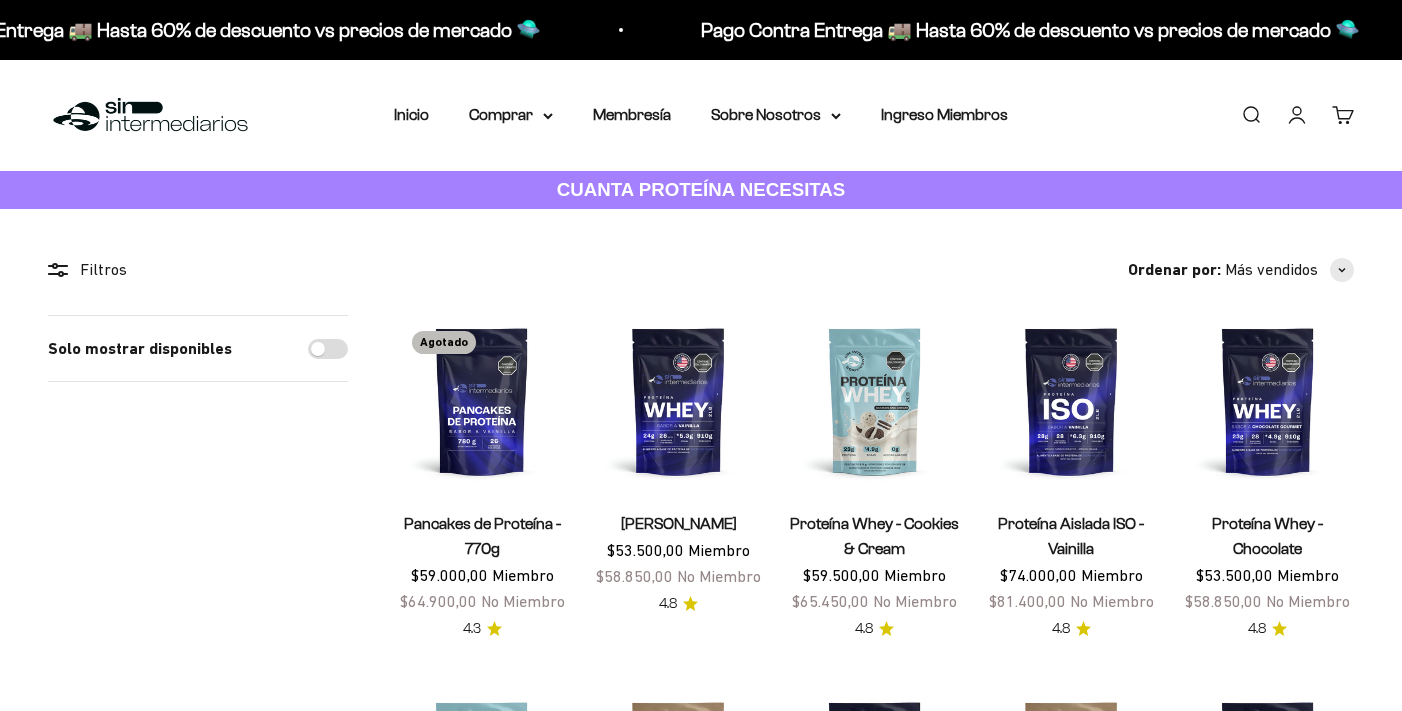 click on "Iniciar sesión" at bounding box center [1297, 115] 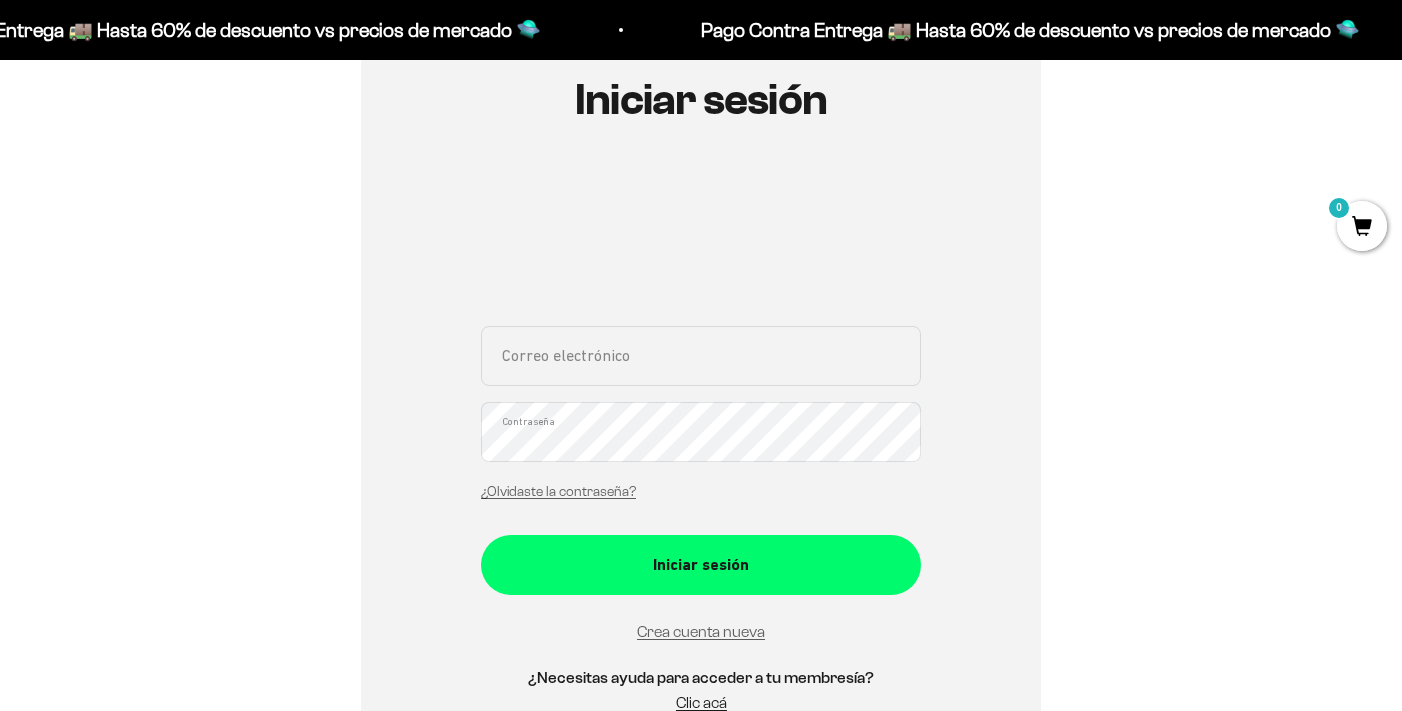 scroll, scrollTop: 264, scrollLeft: 0, axis: vertical 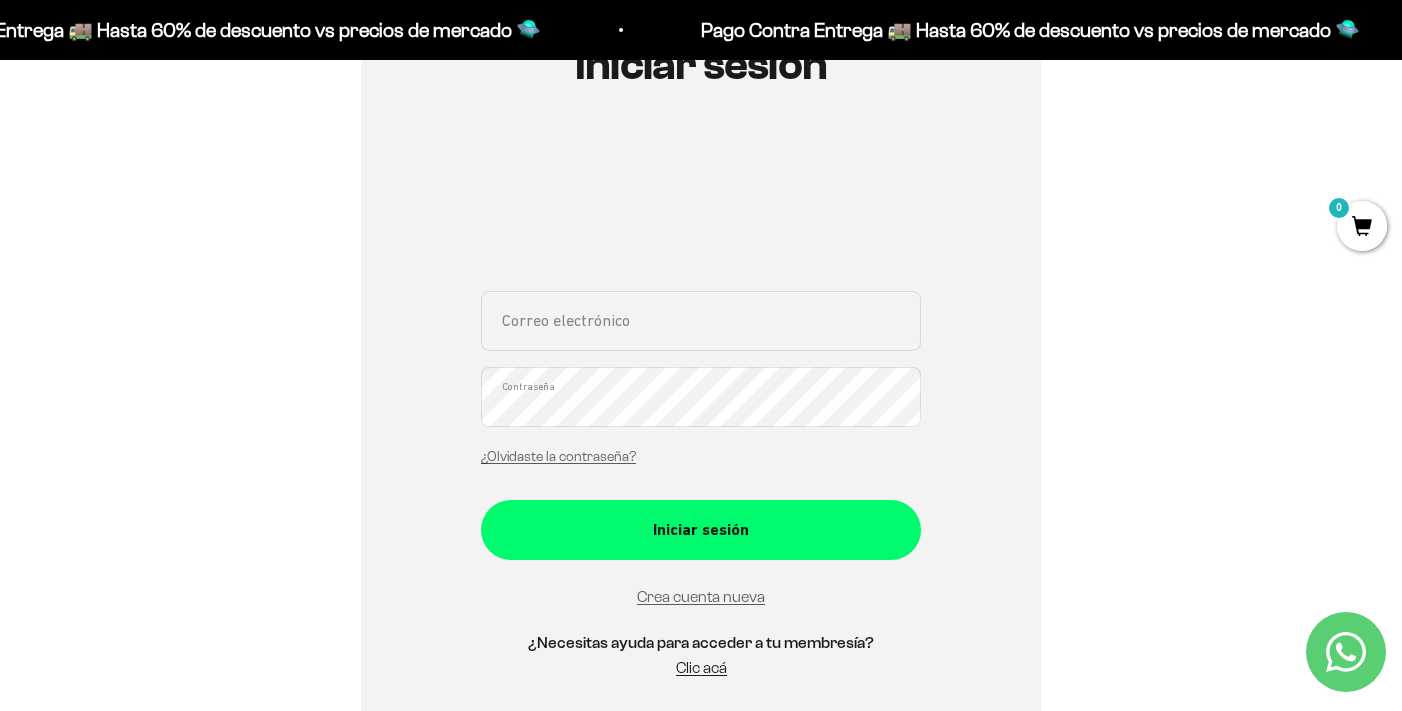 click on "Correo electrónico" at bounding box center [701, 321] 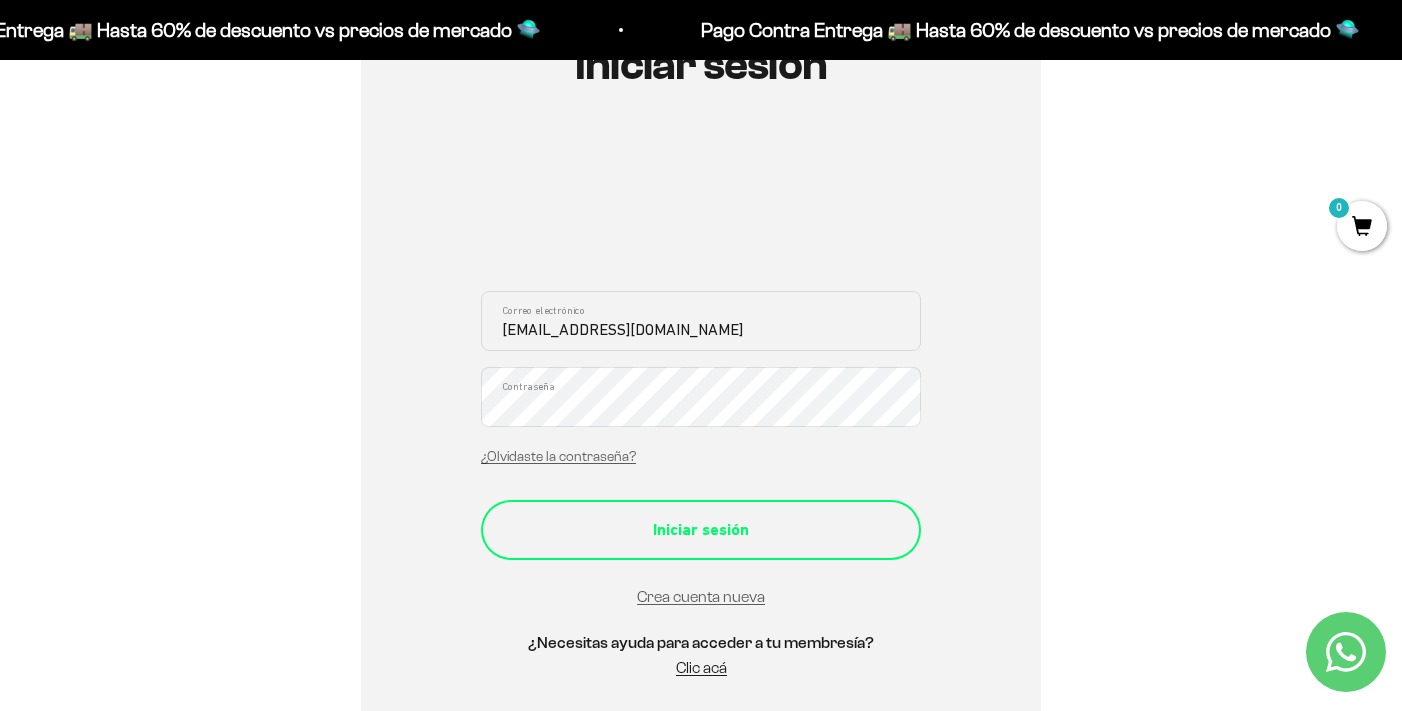 click on "Iniciar sesión" at bounding box center (701, 530) 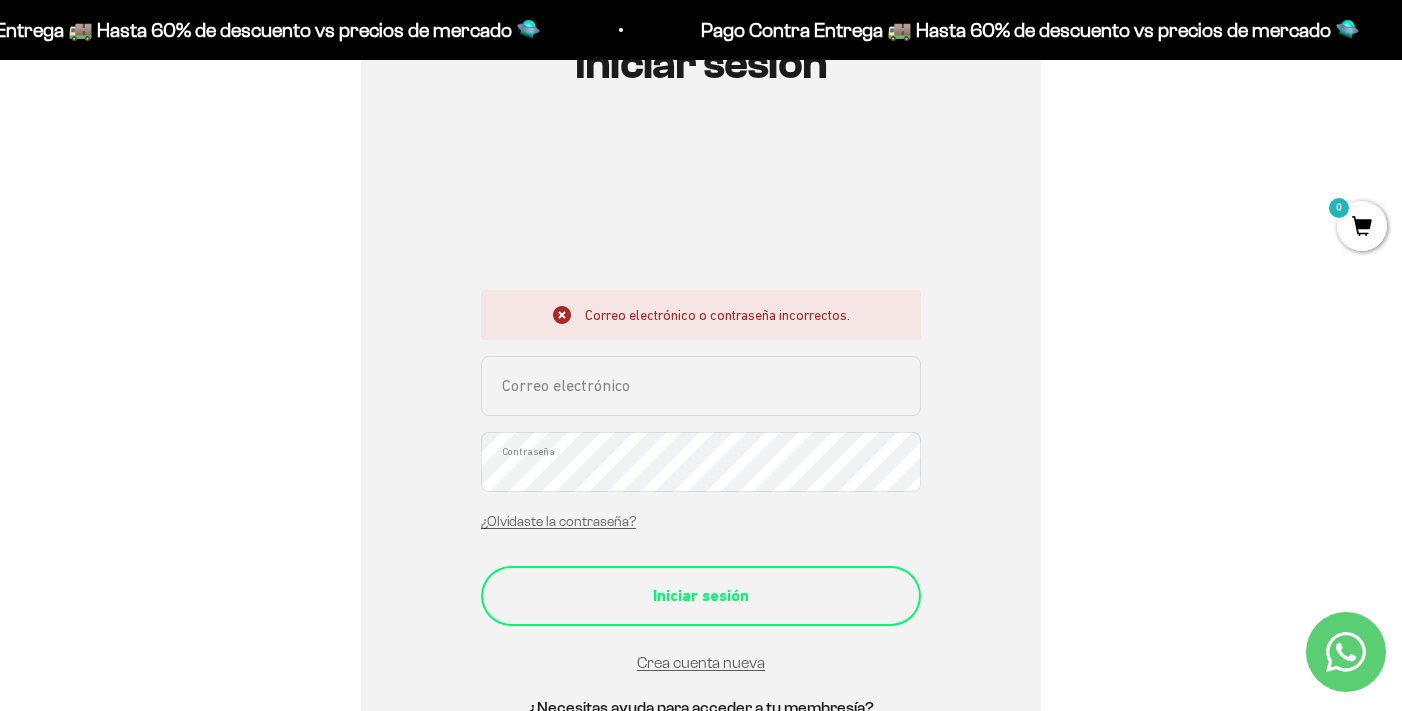 scroll, scrollTop: 277, scrollLeft: 0, axis: vertical 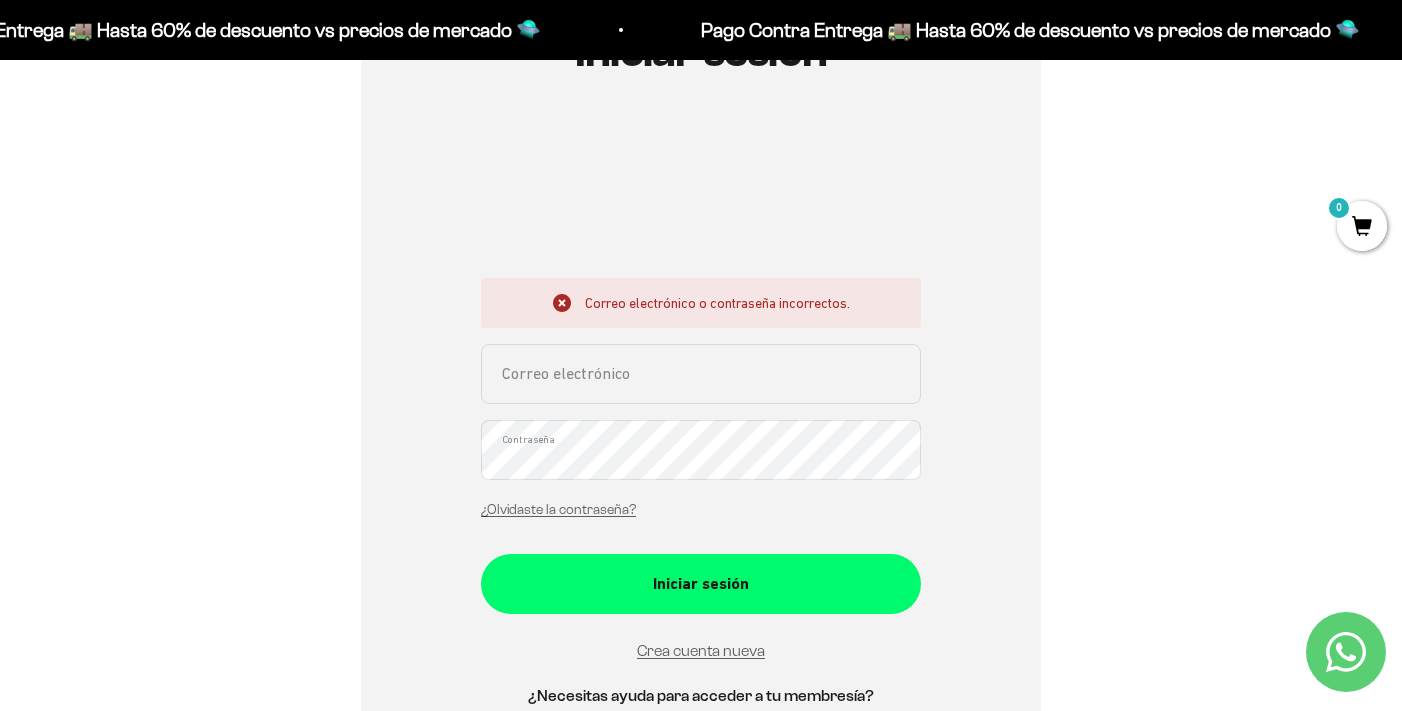 click on "Correo electrónico" at bounding box center (701, 374) 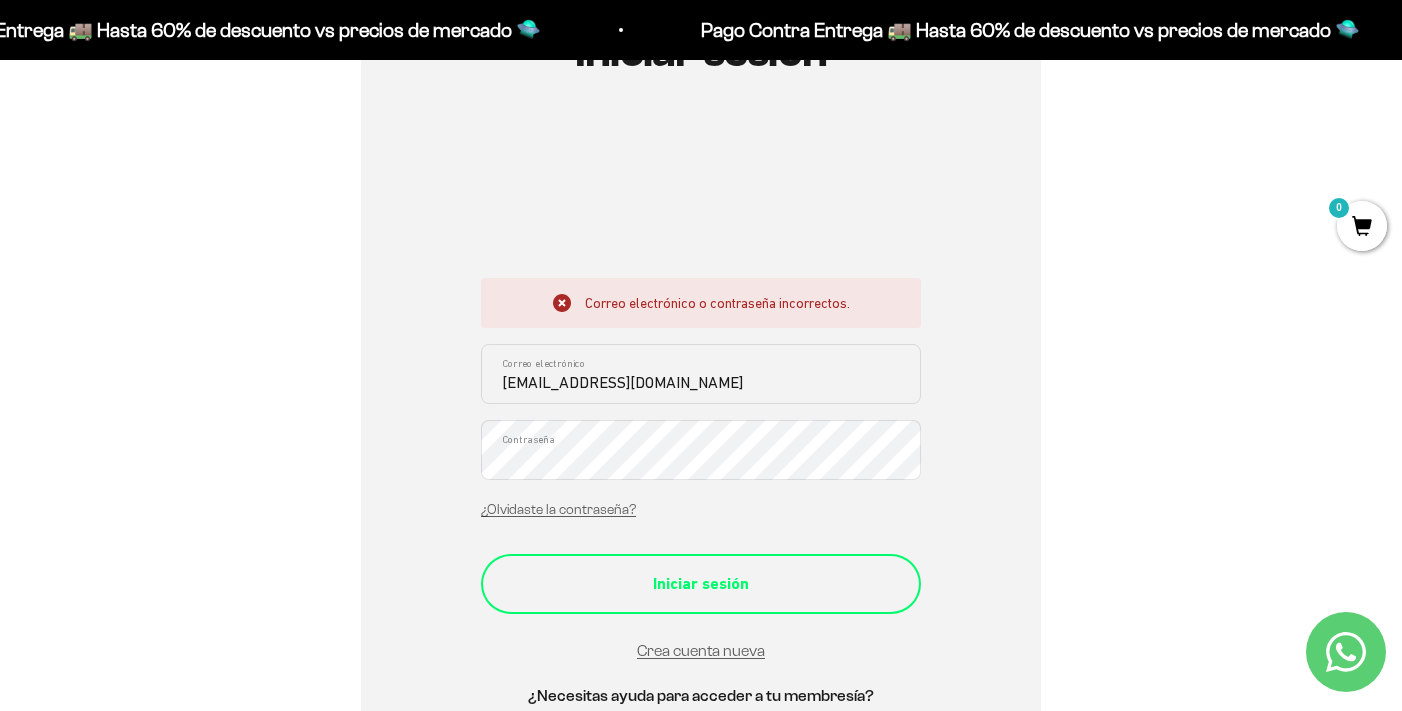 click on "Iniciar sesión" at bounding box center (701, 584) 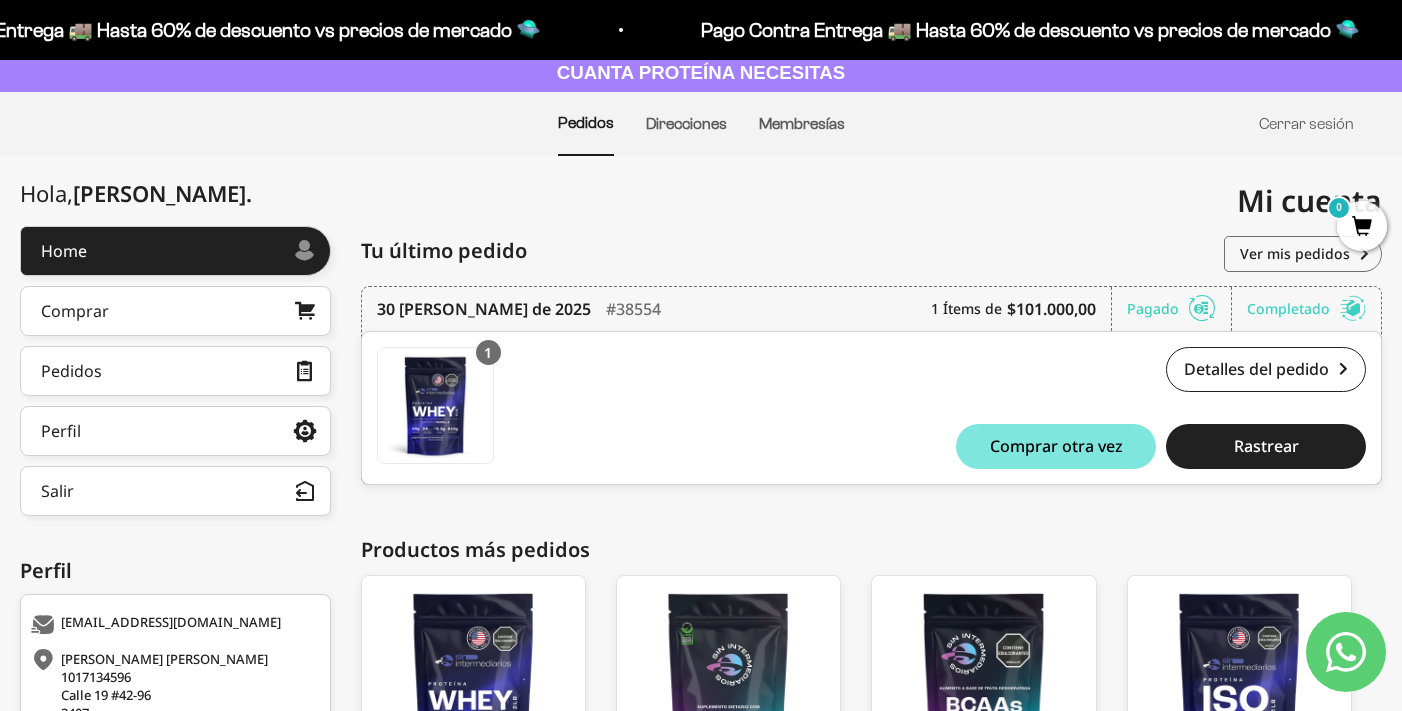 scroll, scrollTop: 119, scrollLeft: 0, axis: vertical 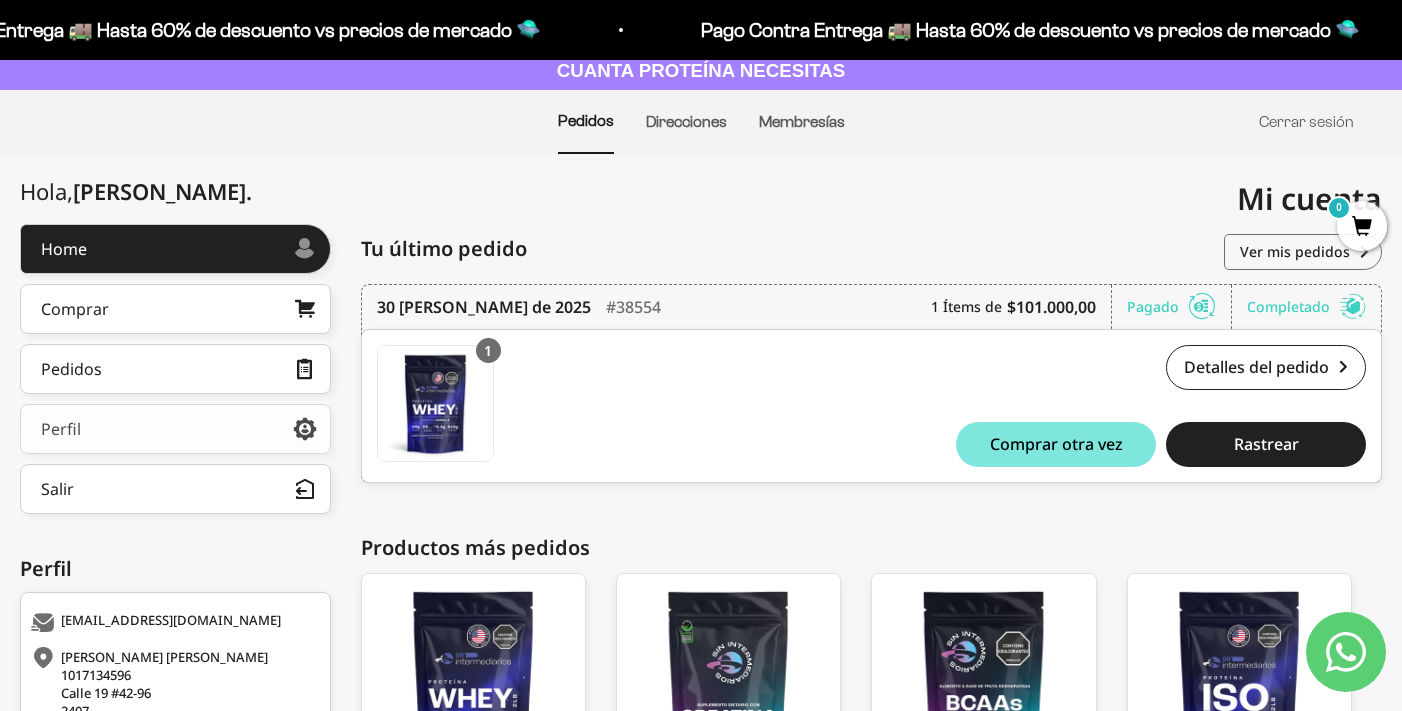 click on "Perfil" at bounding box center (175, 429) 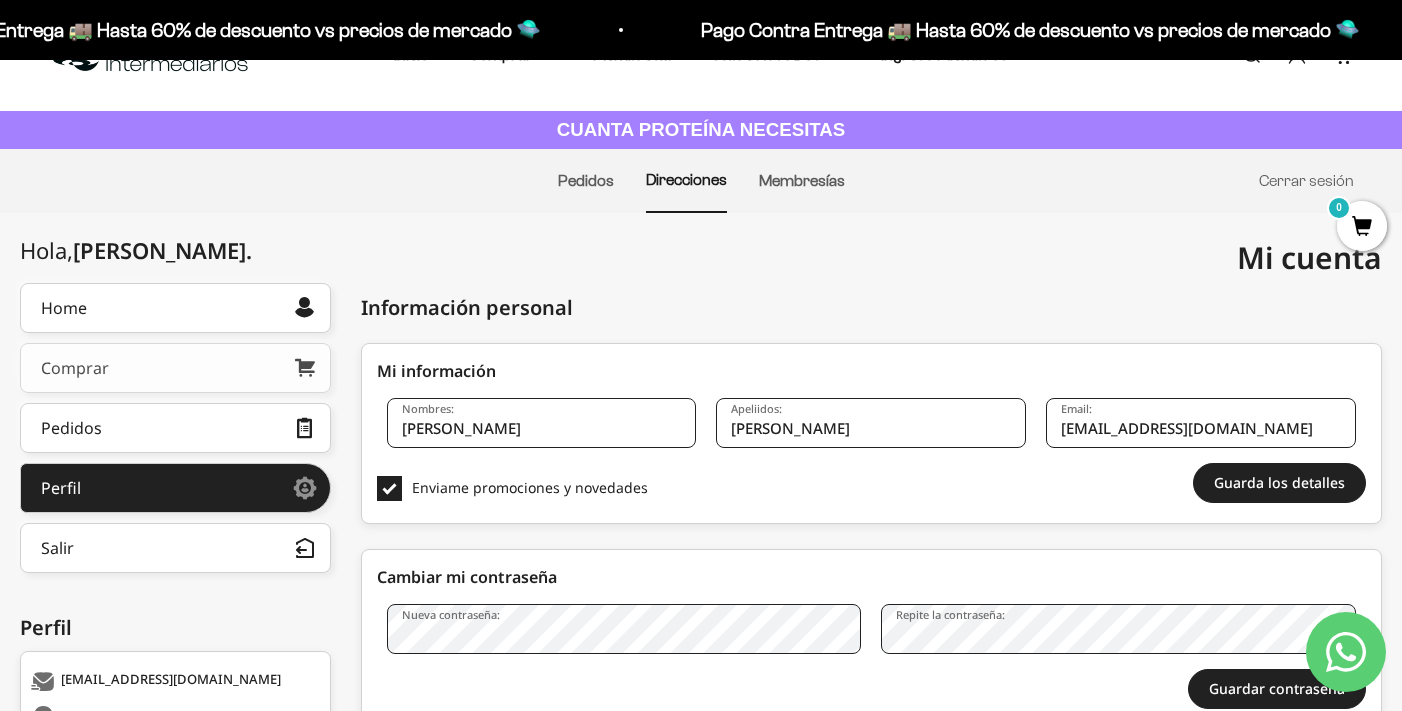 scroll, scrollTop: 0, scrollLeft: 0, axis: both 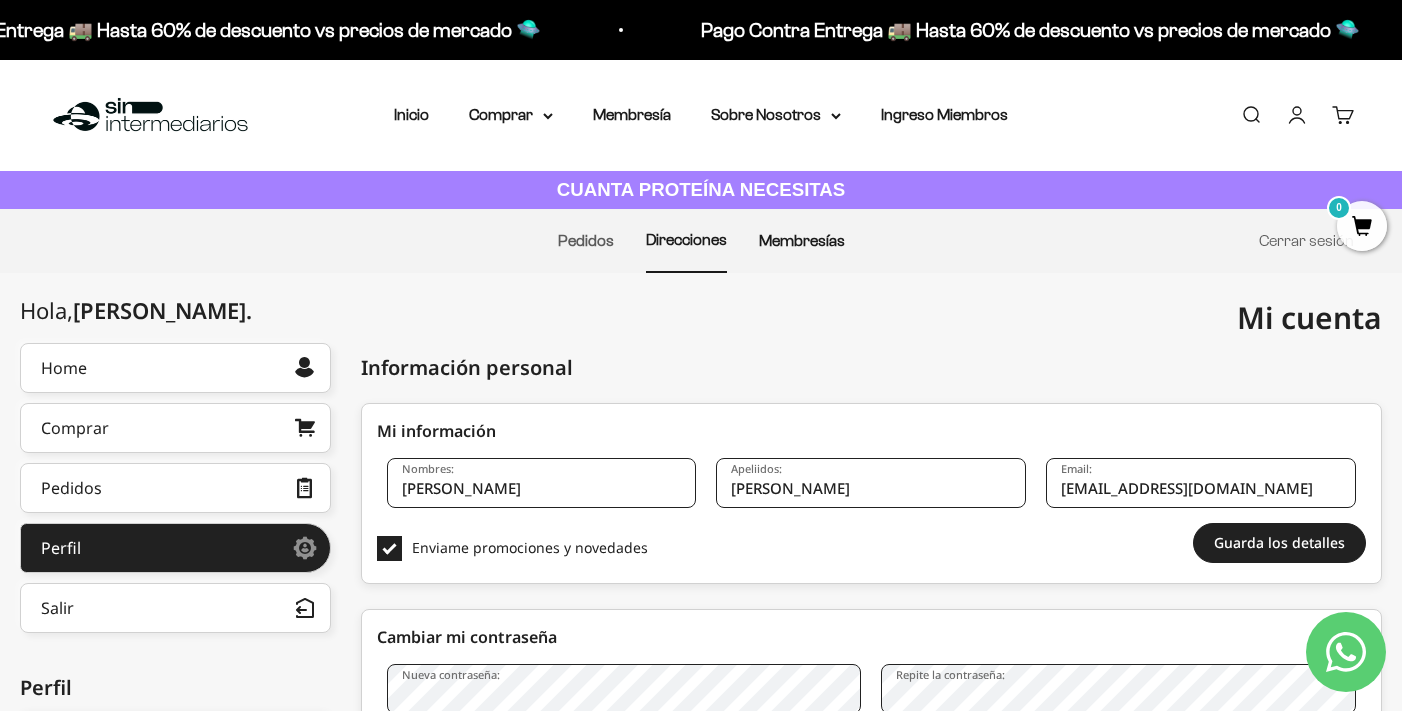 click on "Membresías" at bounding box center [802, 240] 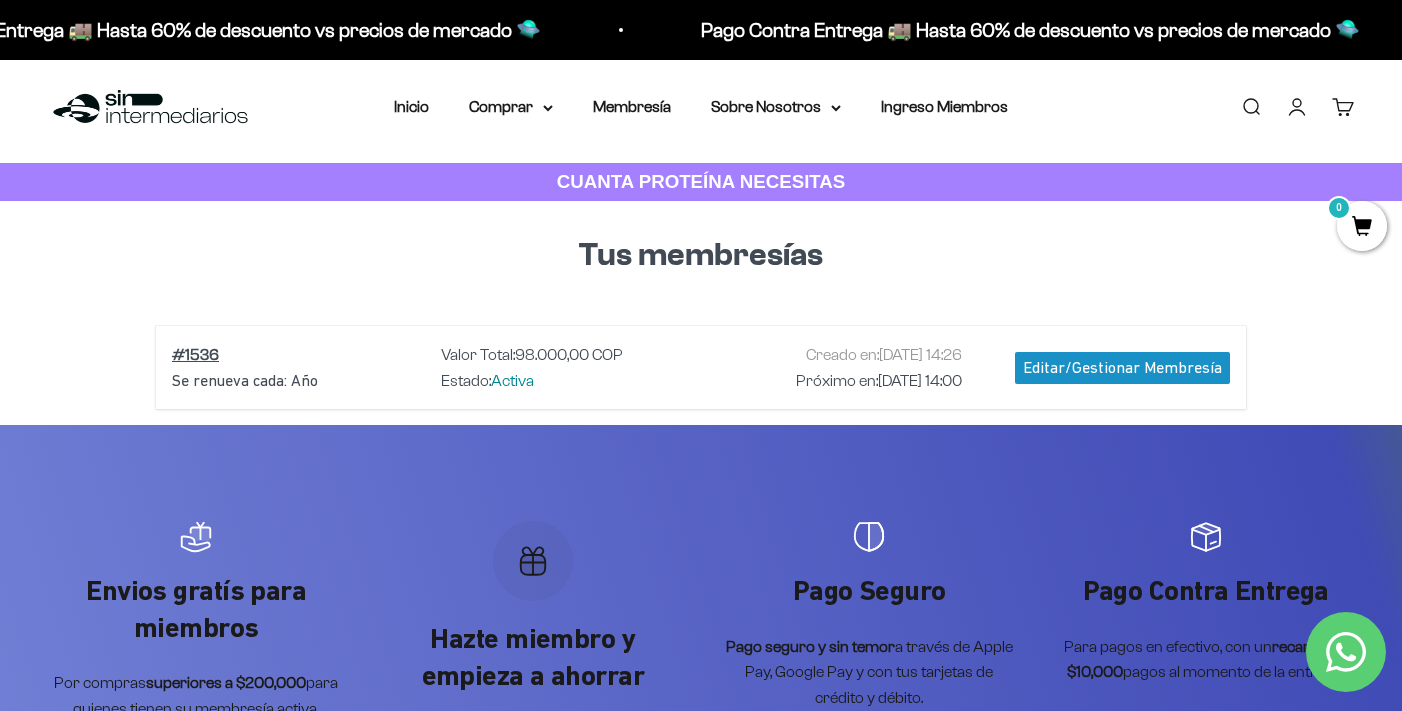 scroll, scrollTop: 0, scrollLeft: 0, axis: both 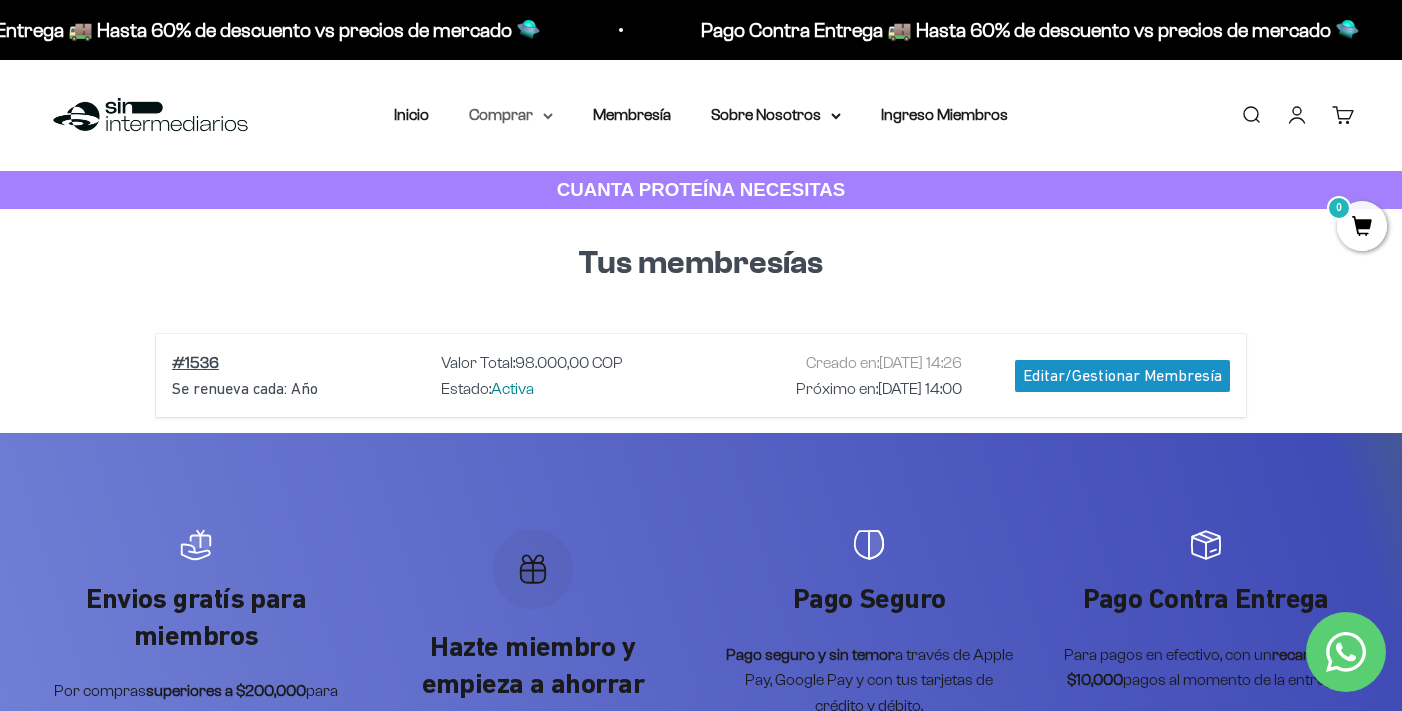 click on "Comprar" at bounding box center [511, 115] 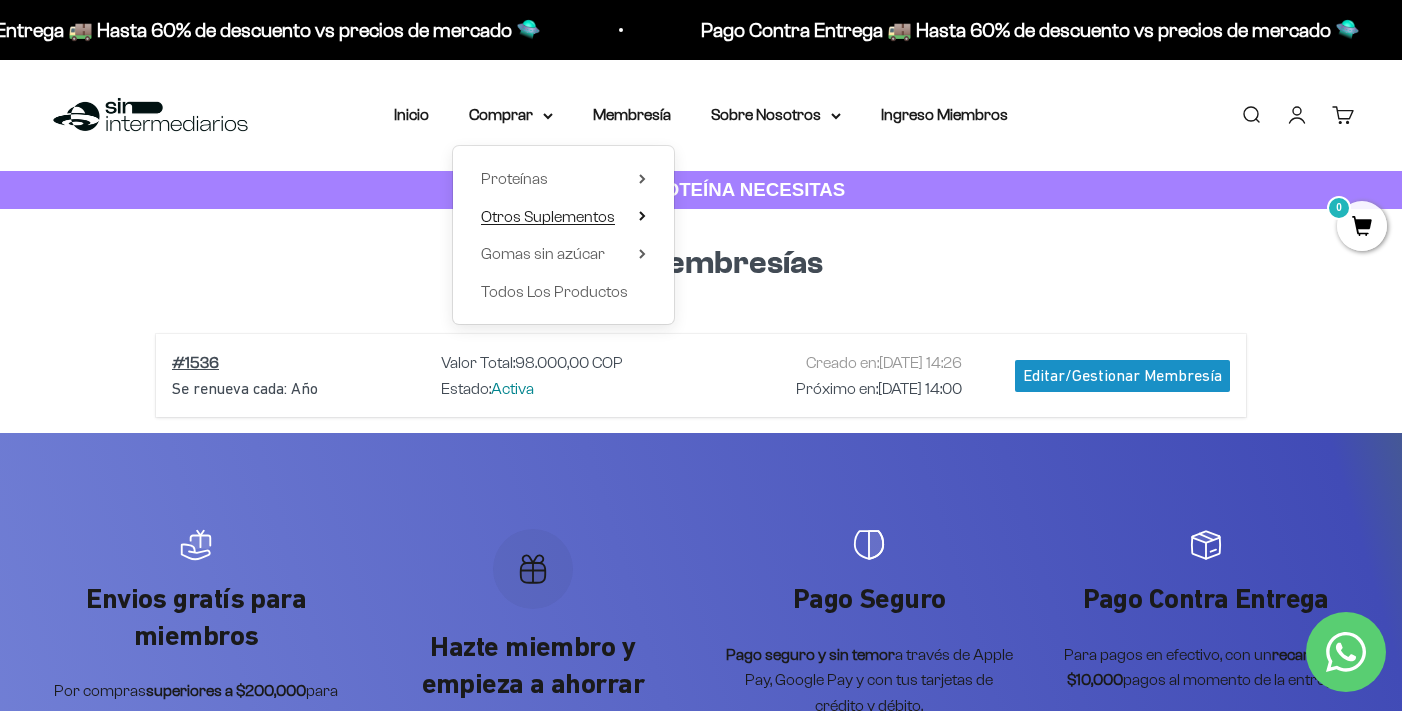 click on "Otros Suplementos" at bounding box center [548, 216] 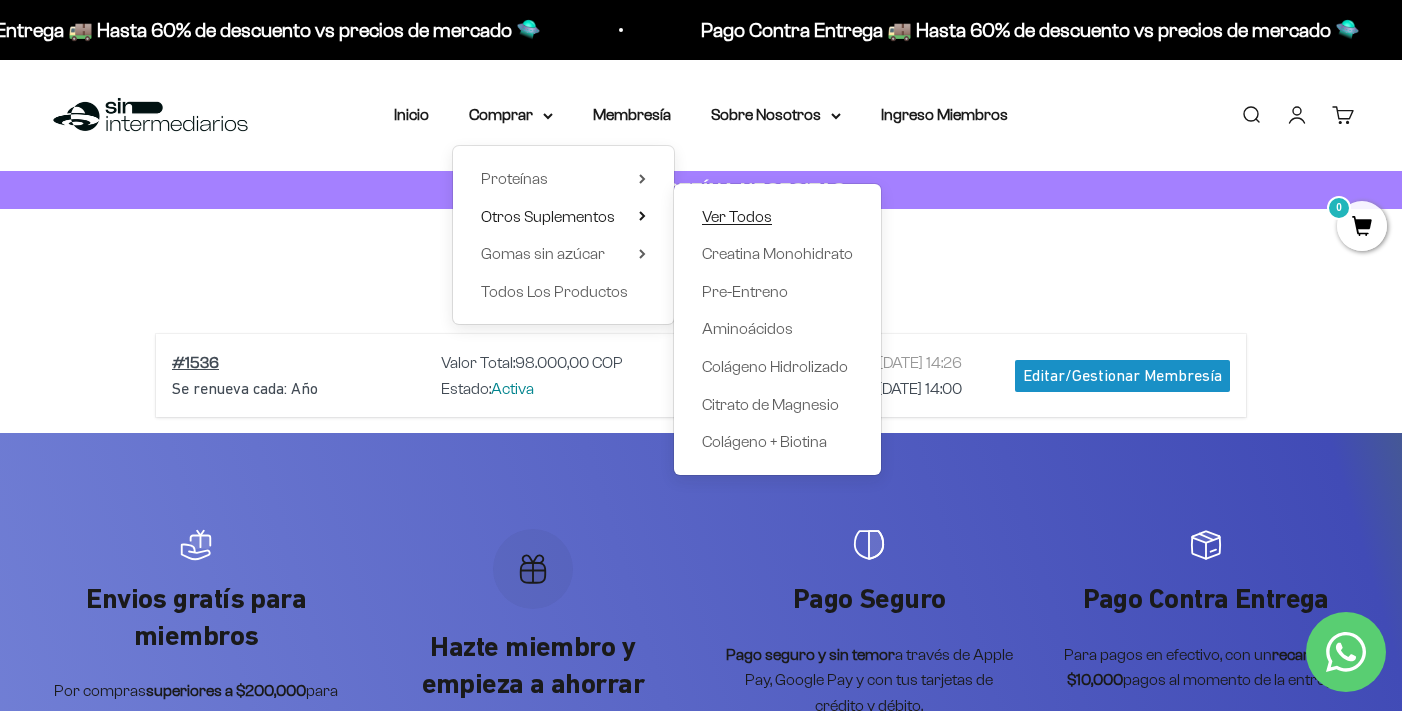 click on "Ver Todos" at bounding box center (737, 216) 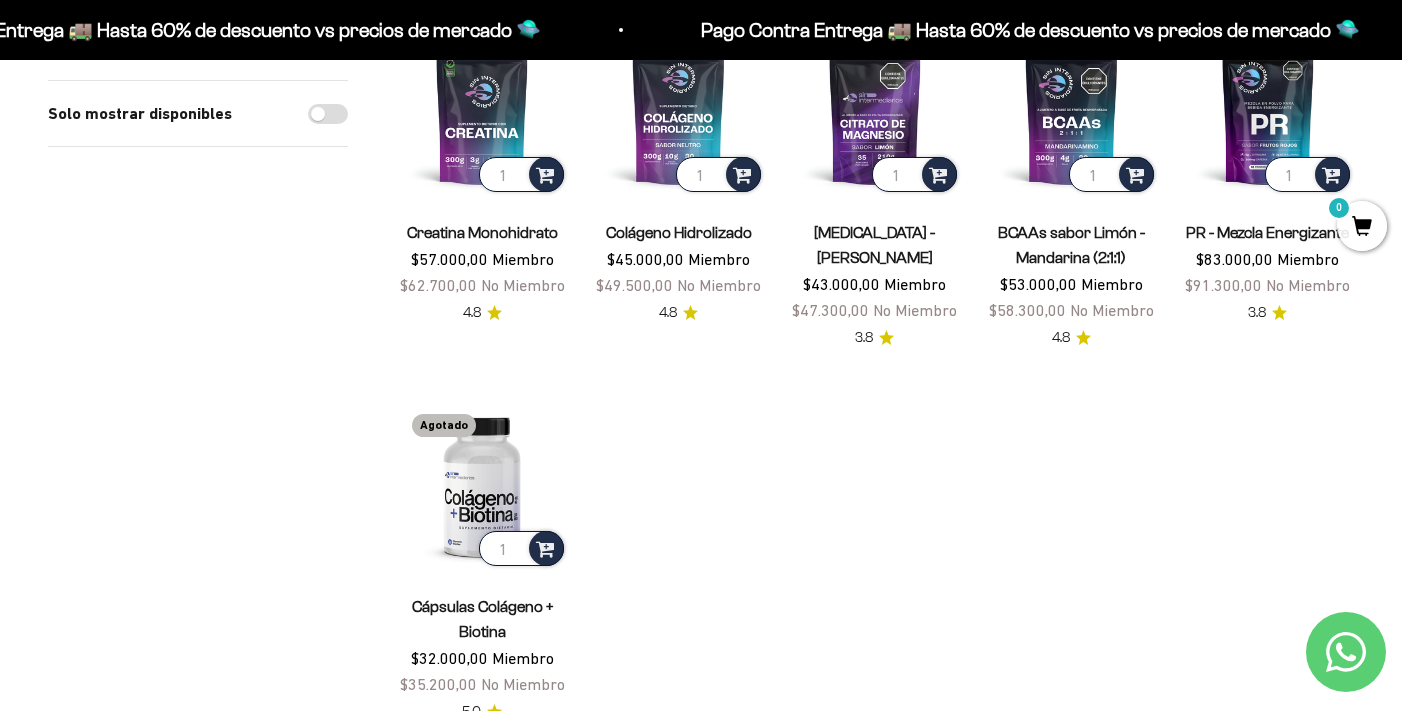 scroll, scrollTop: 227, scrollLeft: 0, axis: vertical 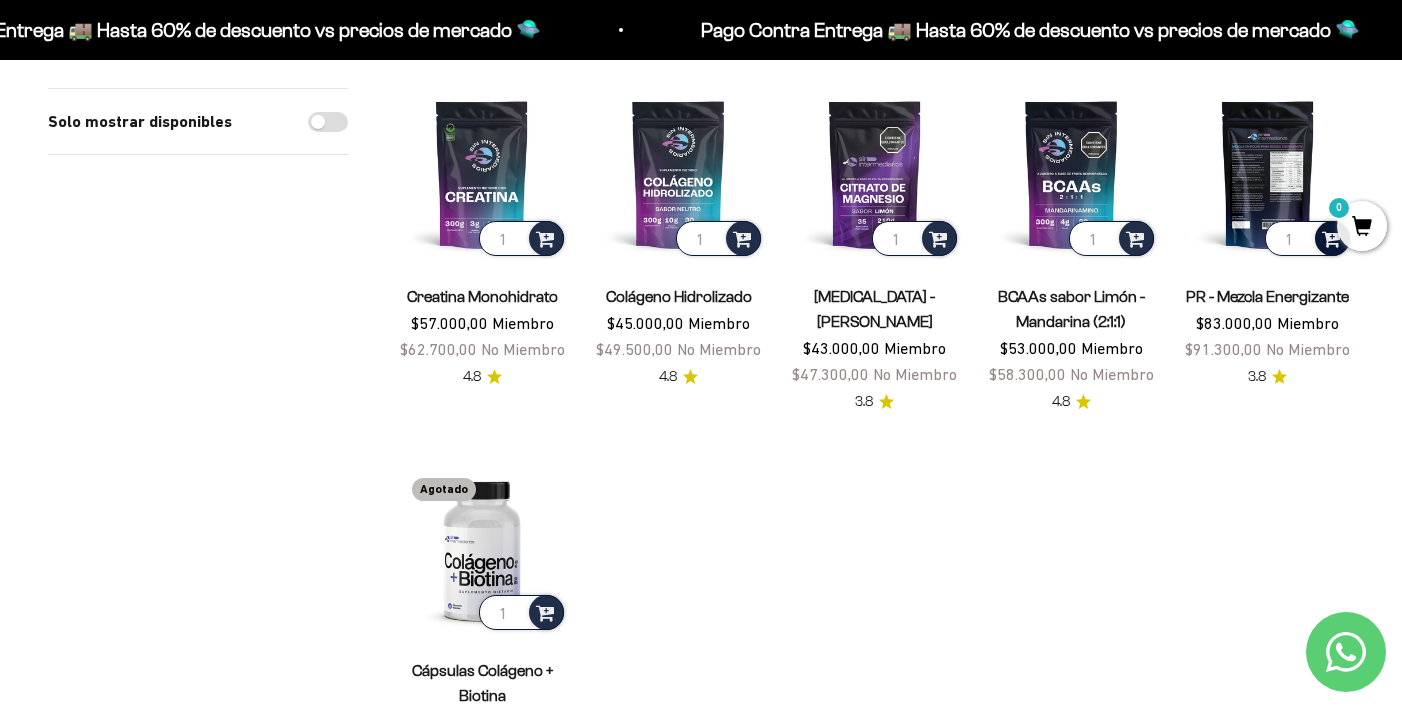 click at bounding box center [1331, 237] 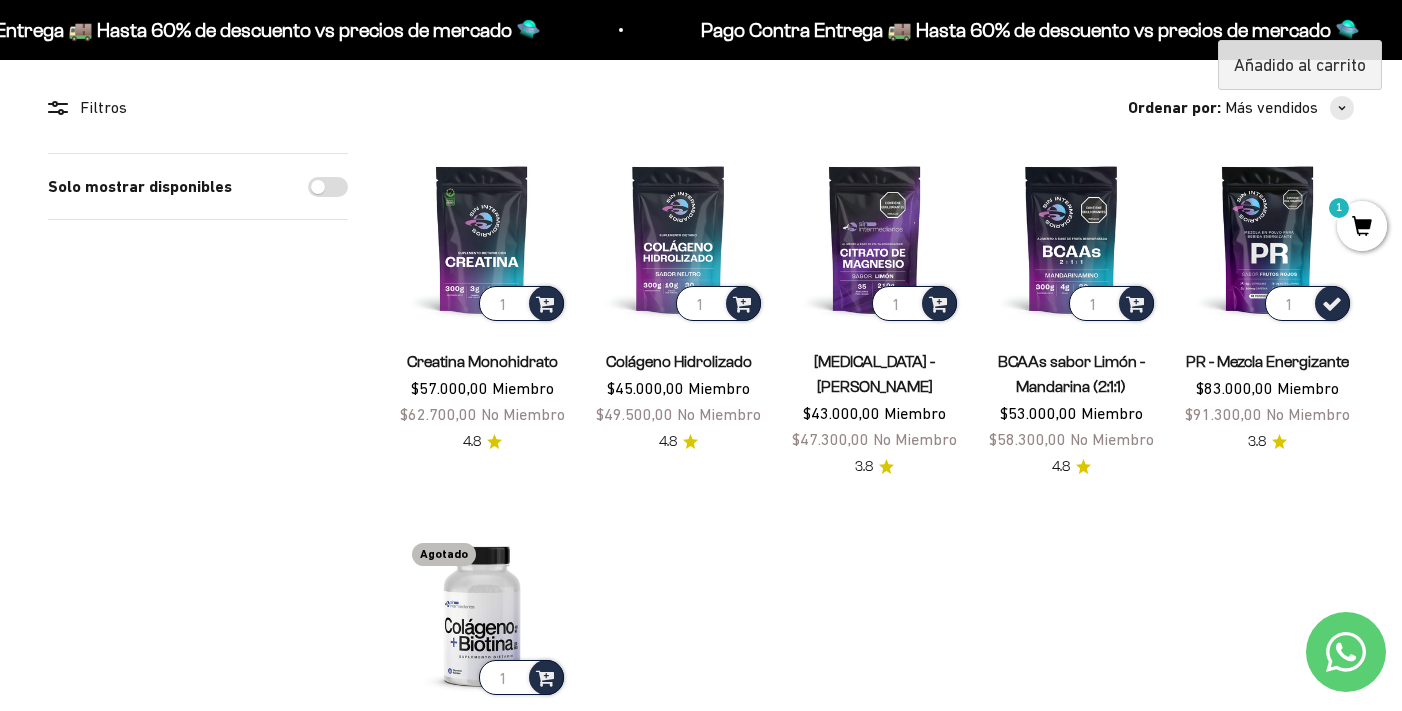 scroll, scrollTop: 154, scrollLeft: 0, axis: vertical 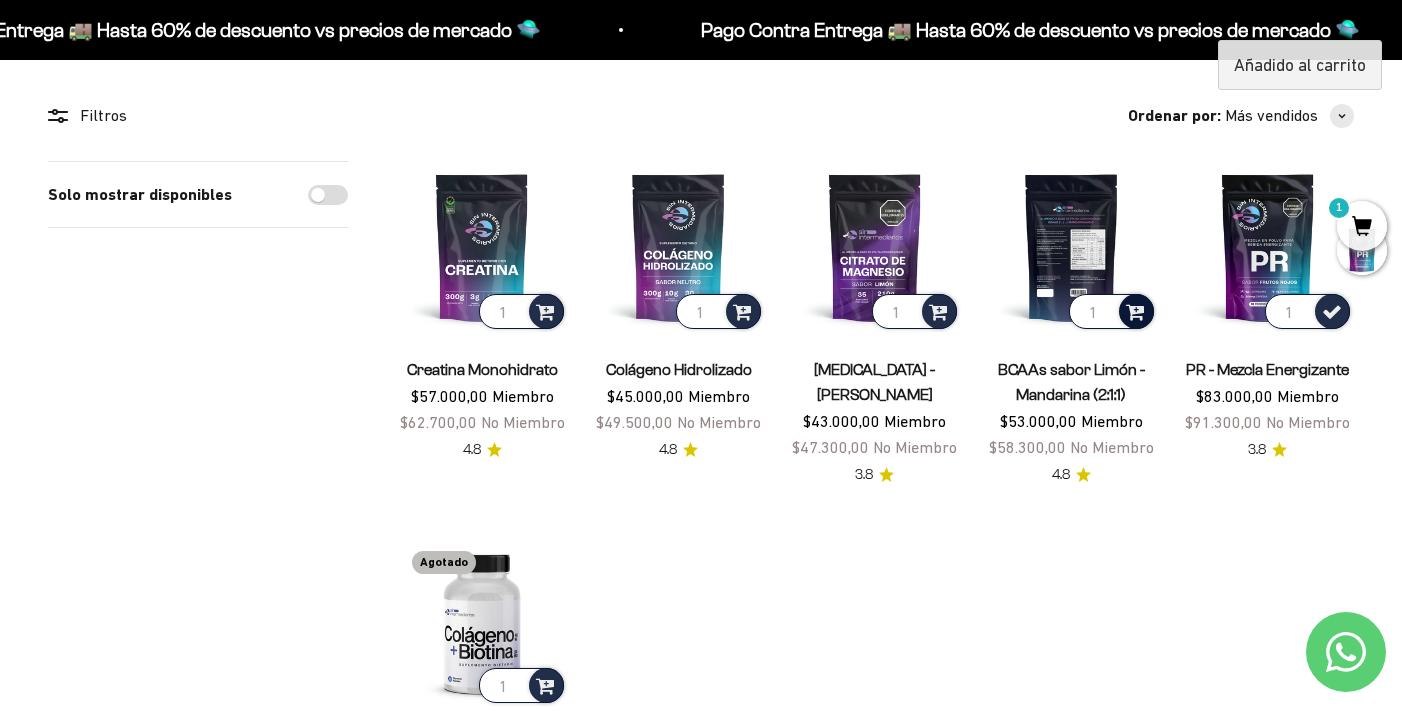 click at bounding box center (1135, 310) 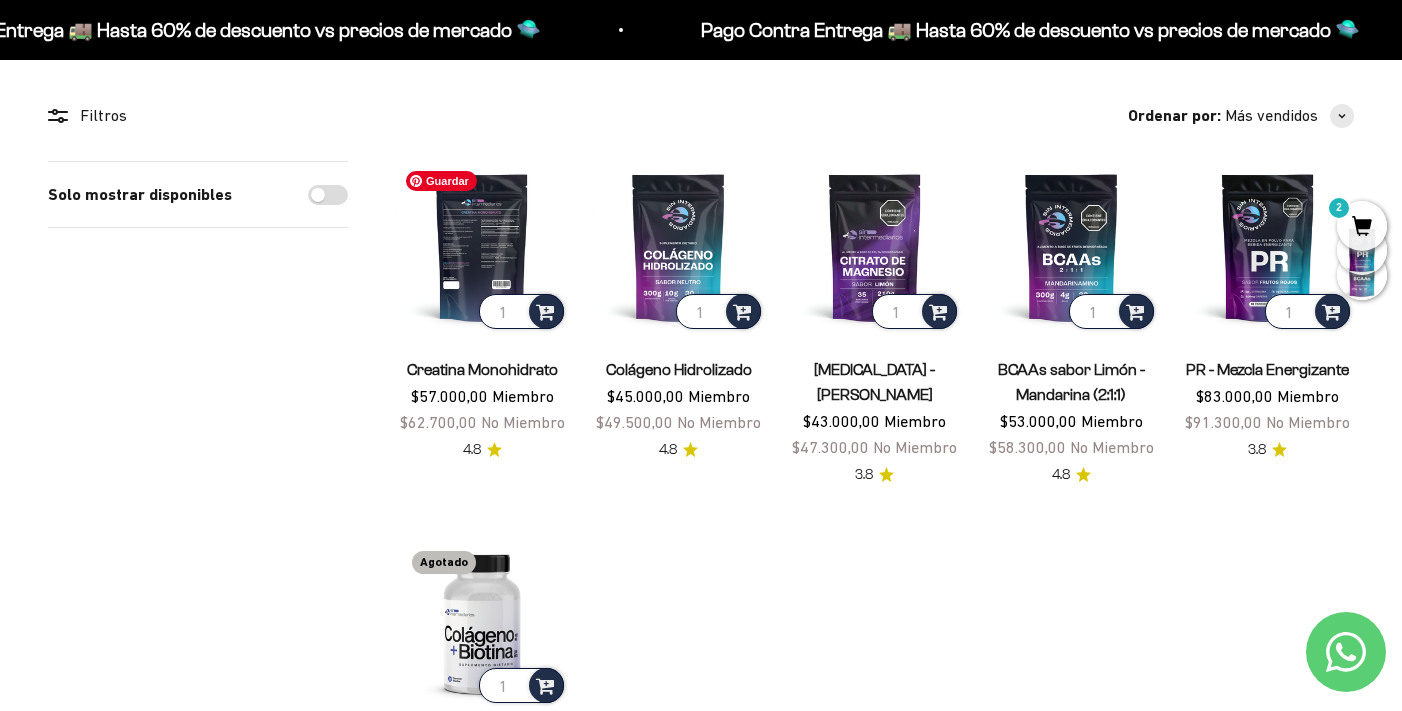scroll, scrollTop: 0, scrollLeft: 0, axis: both 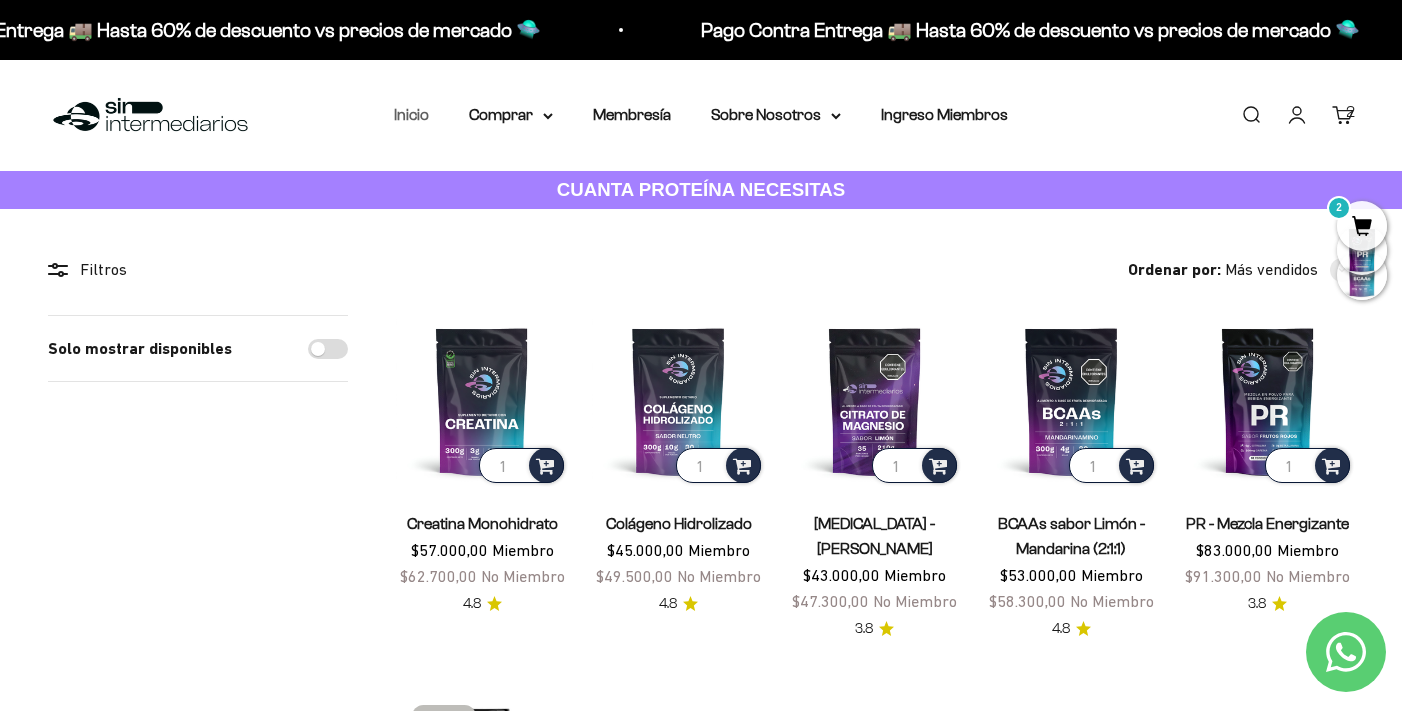click on "Inicio" at bounding box center (411, 114) 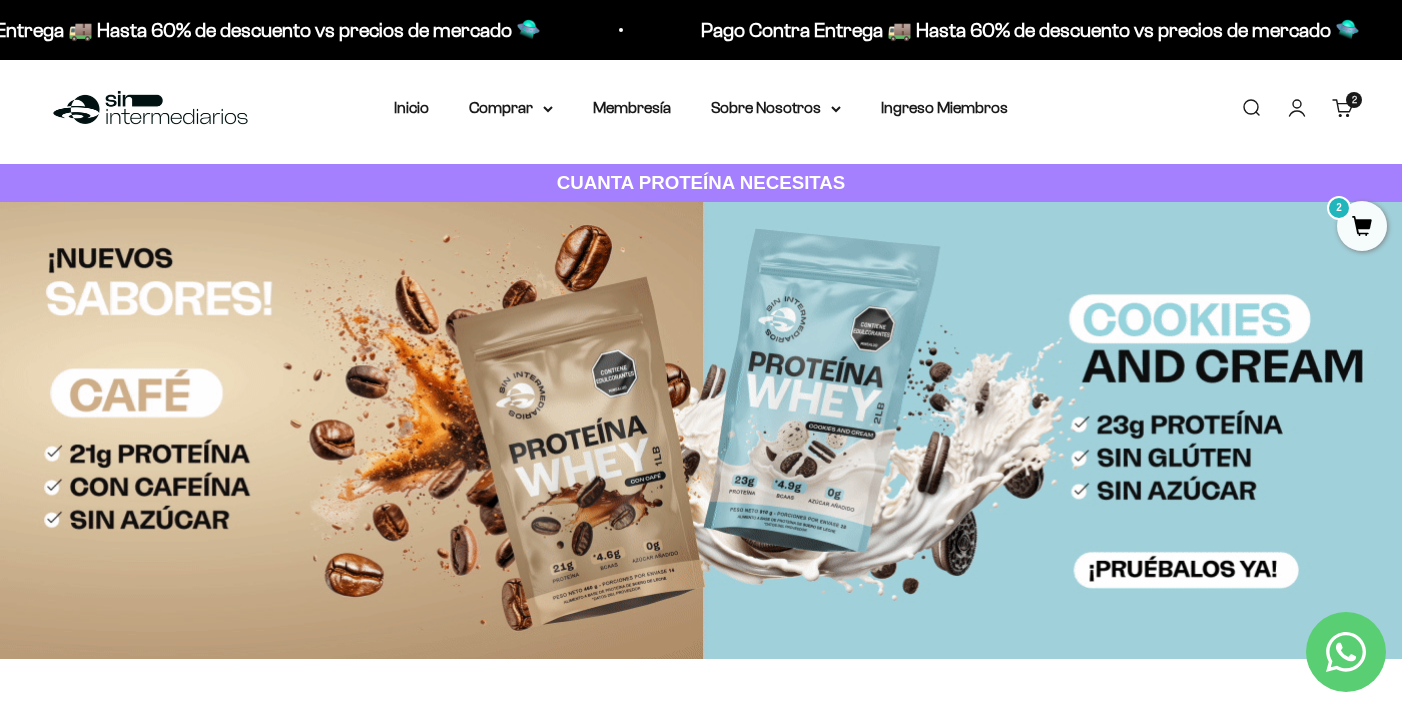 scroll, scrollTop: 0, scrollLeft: 0, axis: both 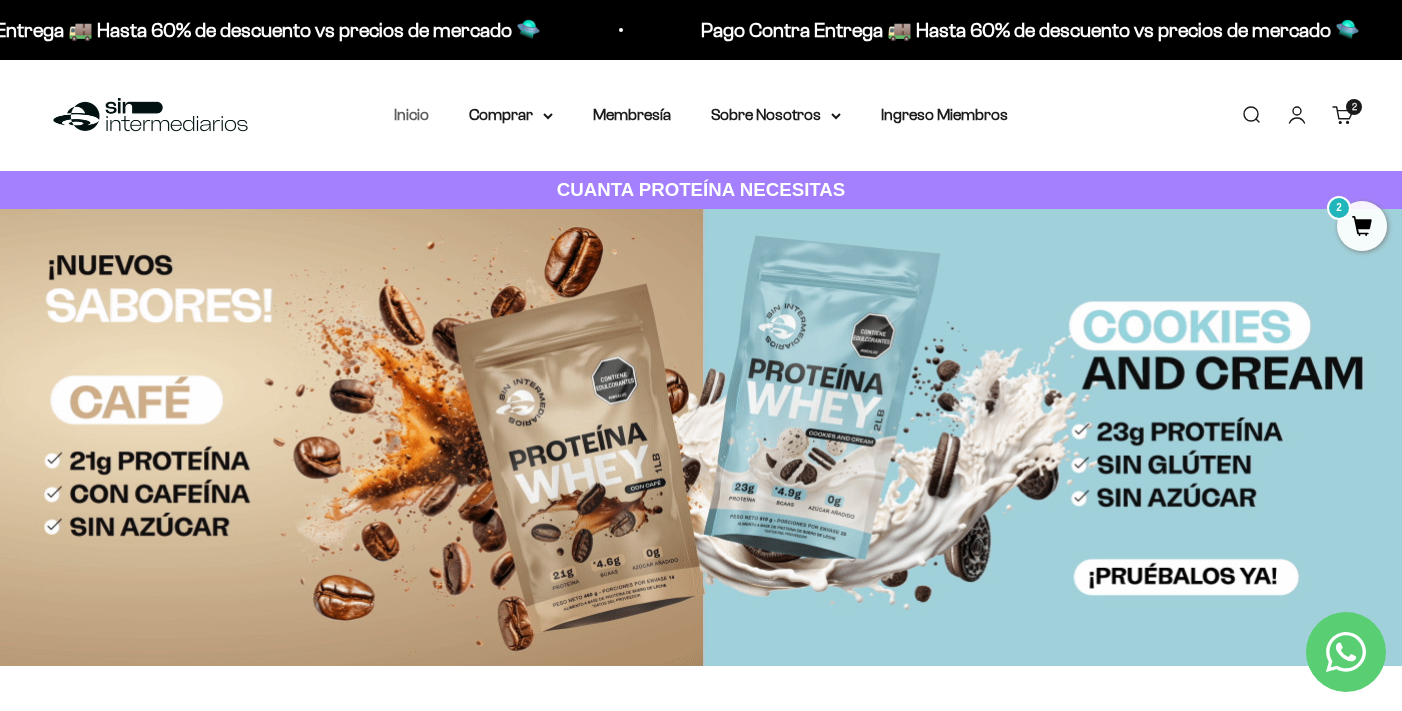 click on "Inicio" at bounding box center [411, 114] 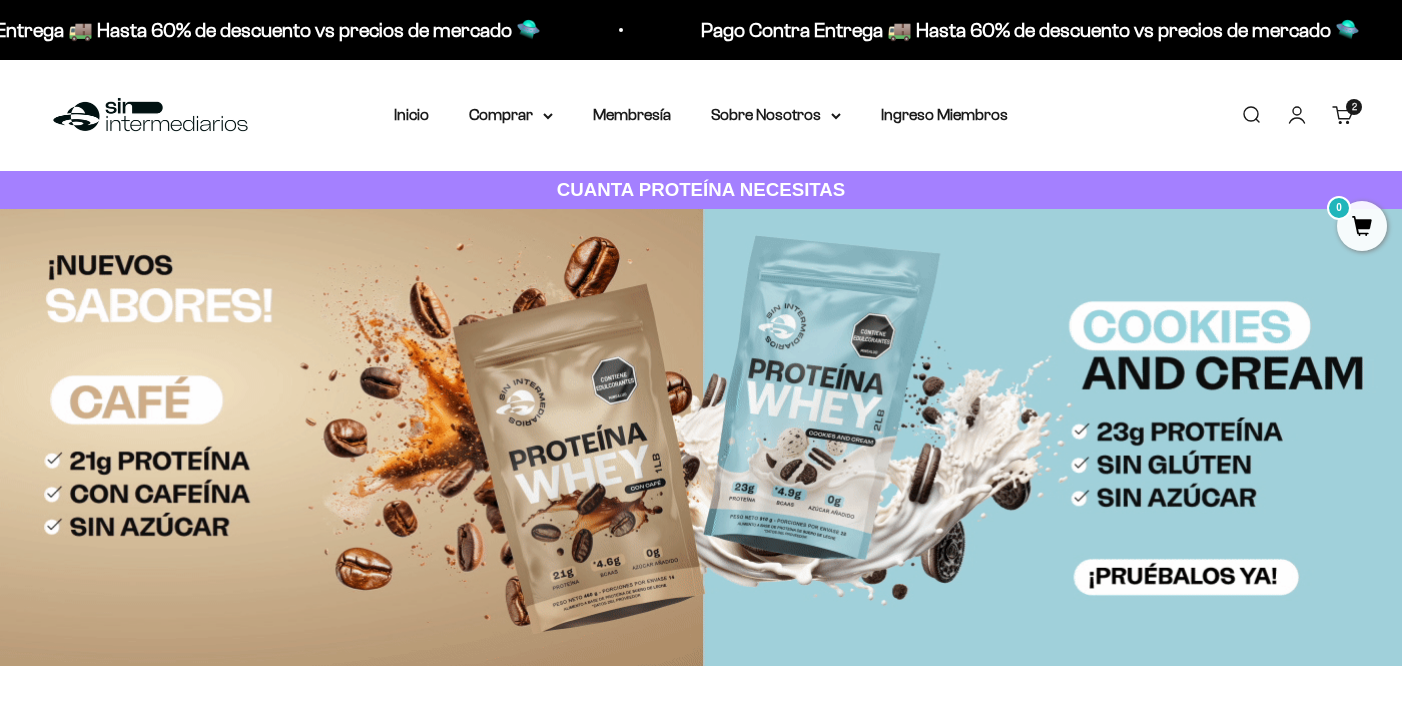 scroll, scrollTop: 0, scrollLeft: 0, axis: both 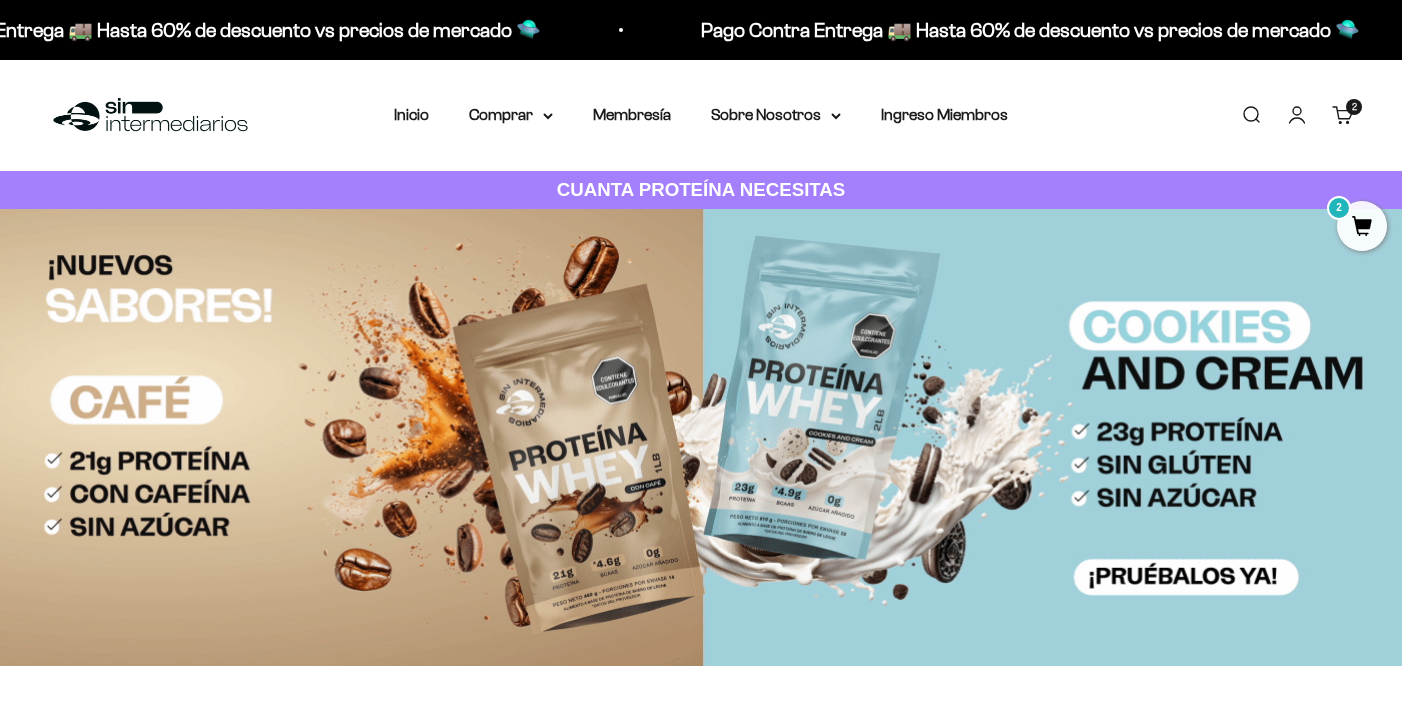 click on "Inicio" at bounding box center [411, 114] 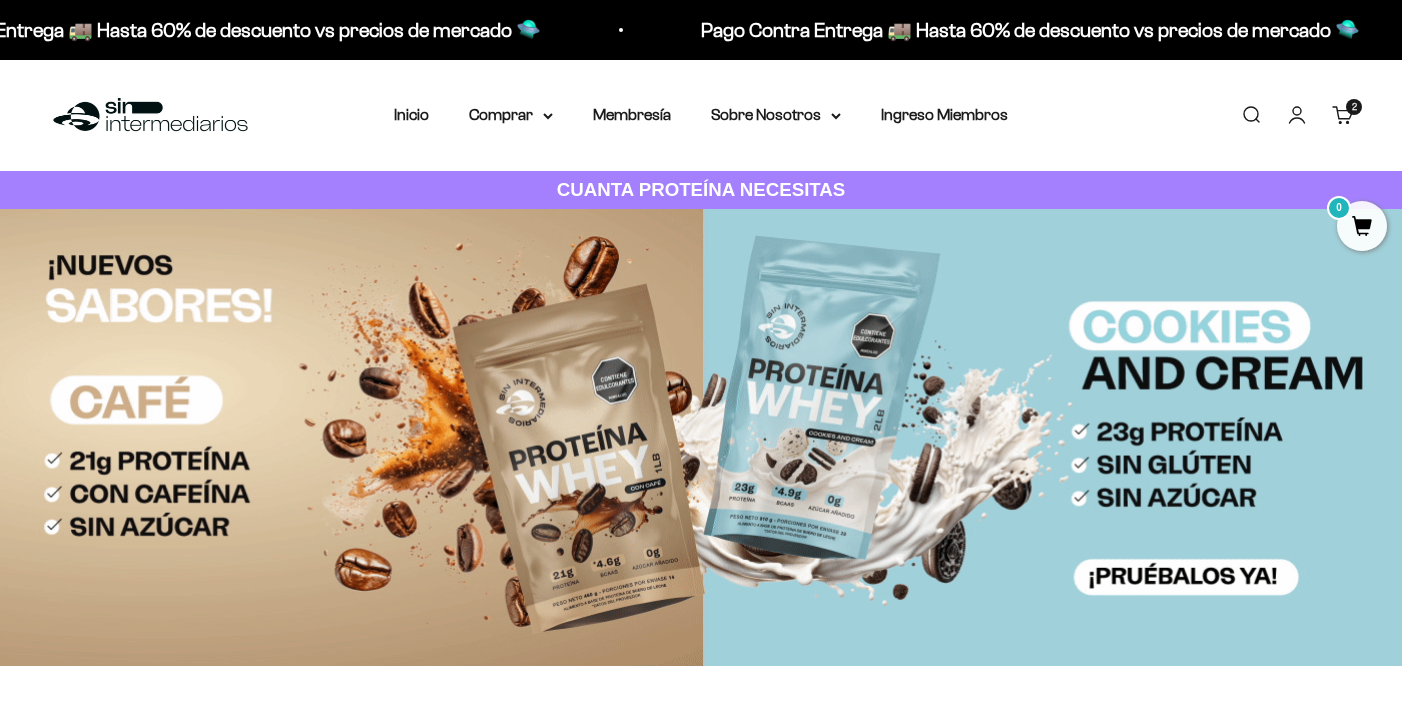 scroll, scrollTop: 0, scrollLeft: 0, axis: both 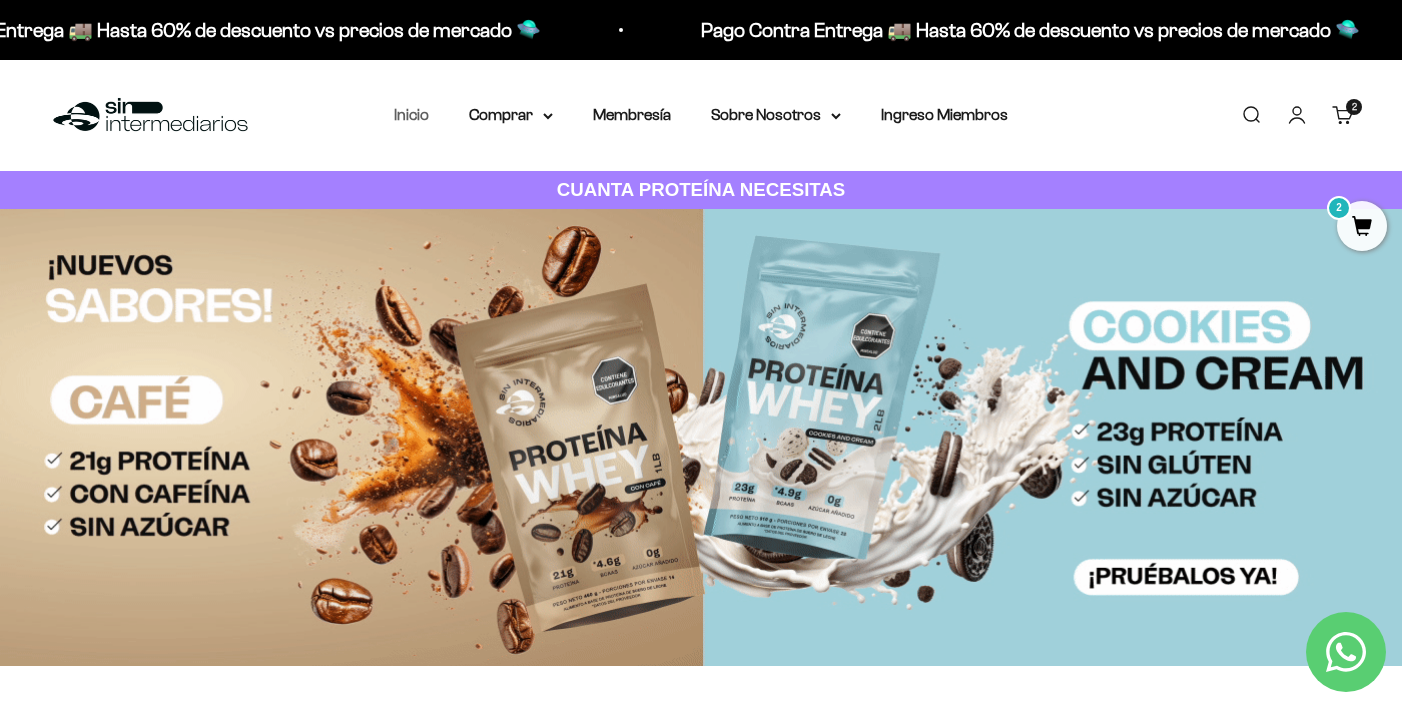 click on "Inicio" at bounding box center [411, 114] 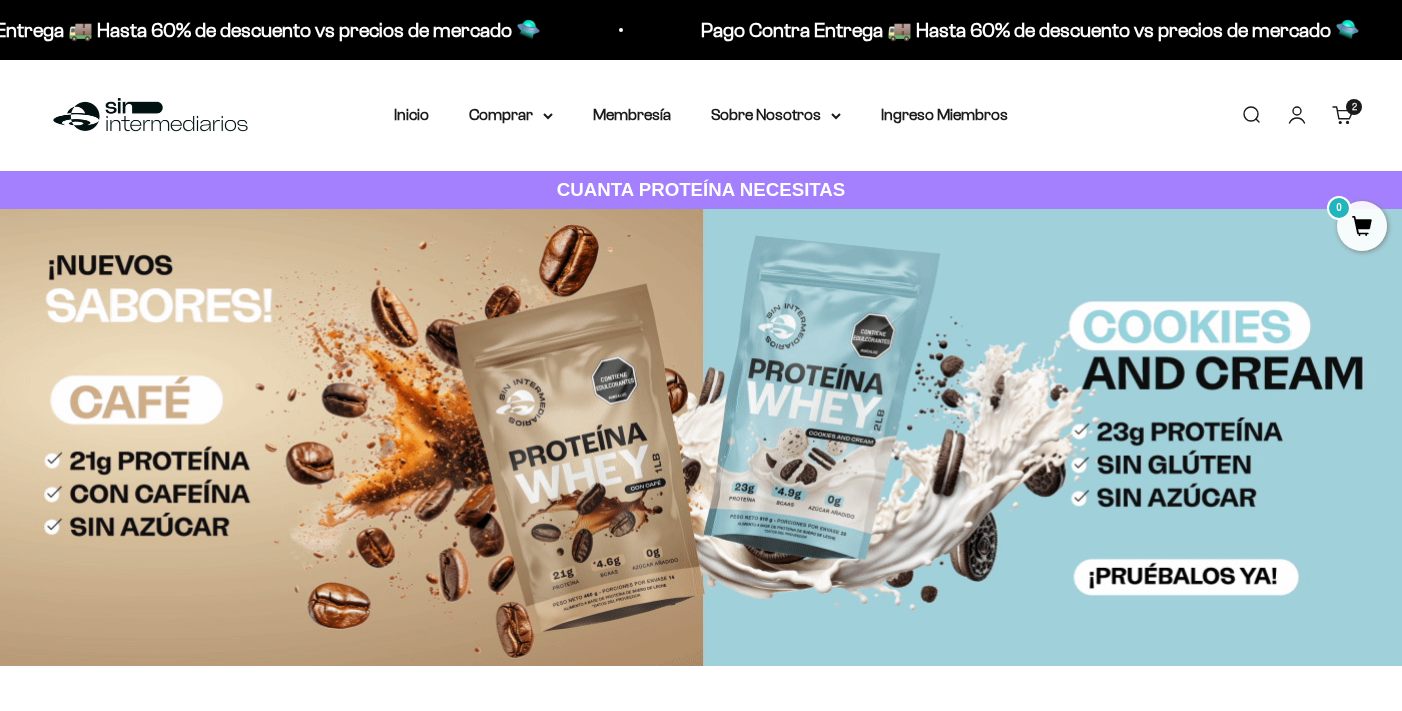 scroll, scrollTop: 0, scrollLeft: 0, axis: both 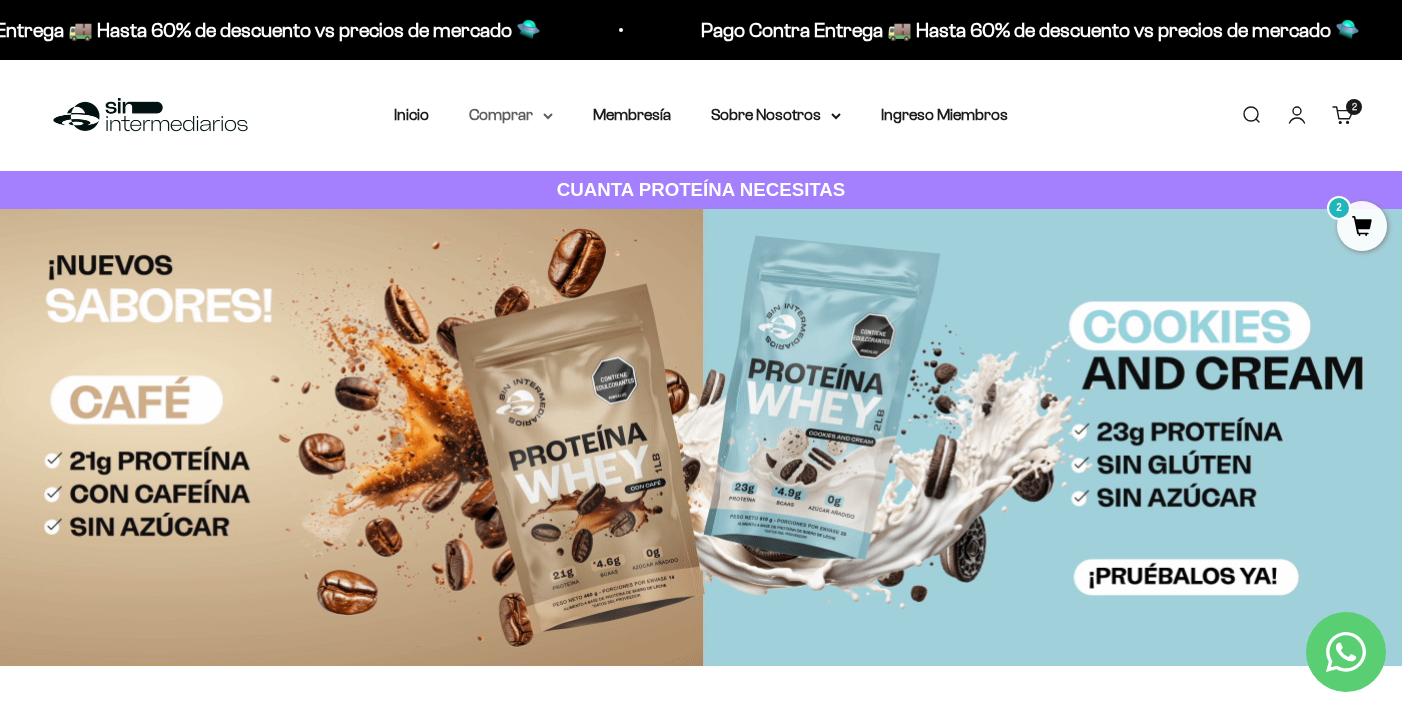 click on "Comprar" at bounding box center (511, 115) 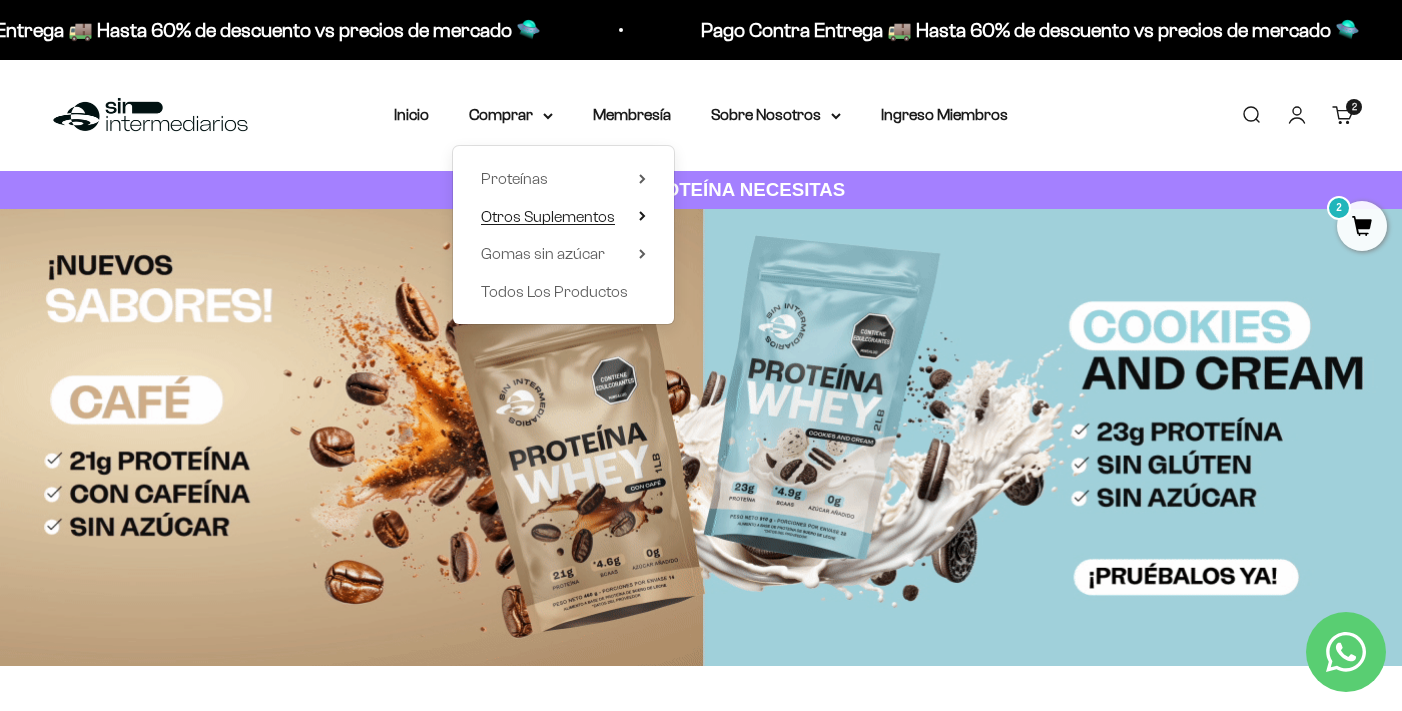 click on "Otros Suplementos" at bounding box center [548, 216] 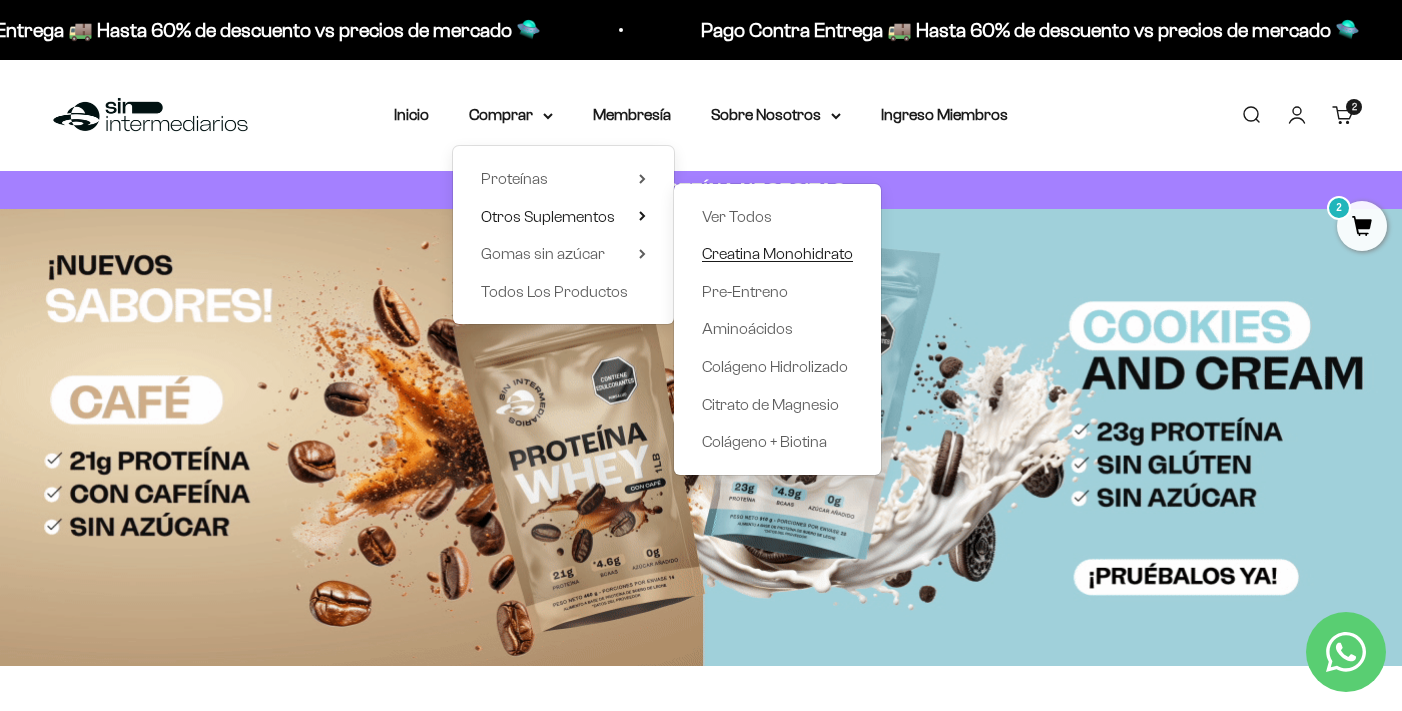 click on "Creatina Monohidrato" at bounding box center (777, 253) 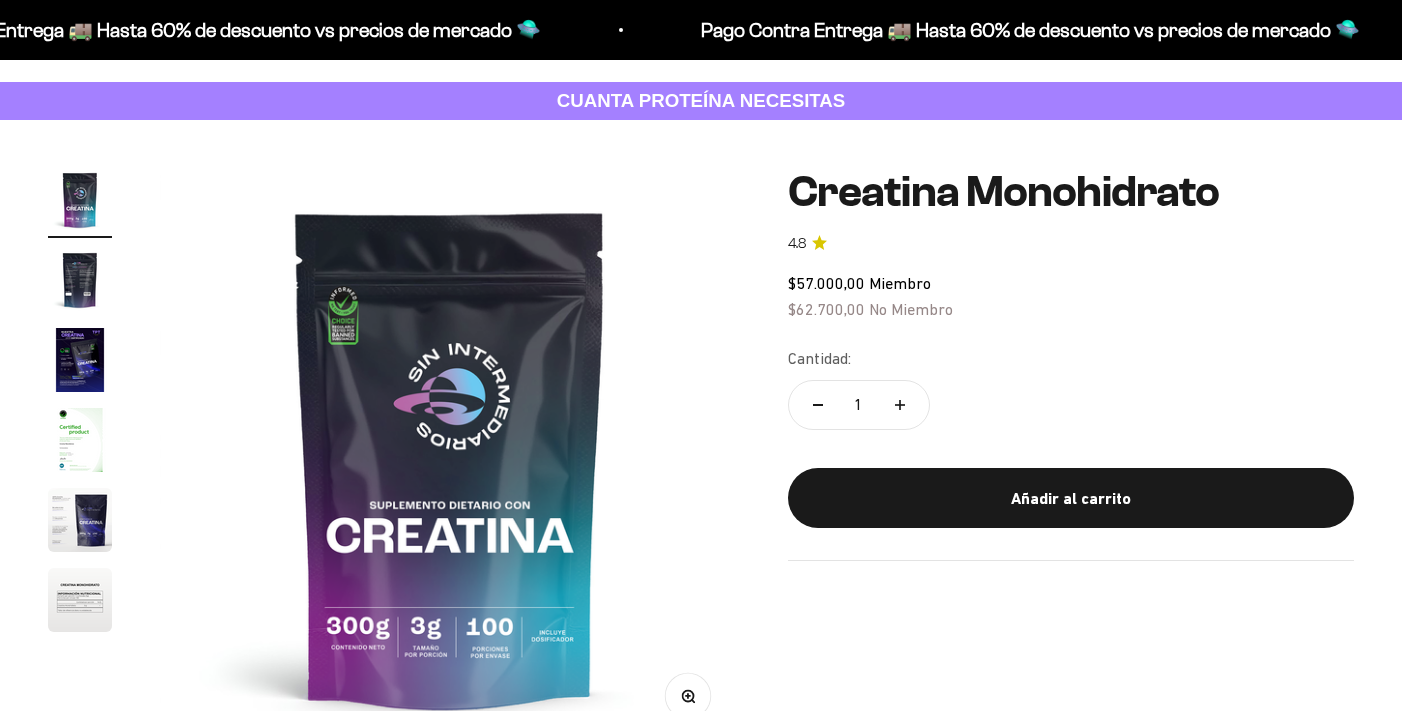 scroll, scrollTop: 112, scrollLeft: 0, axis: vertical 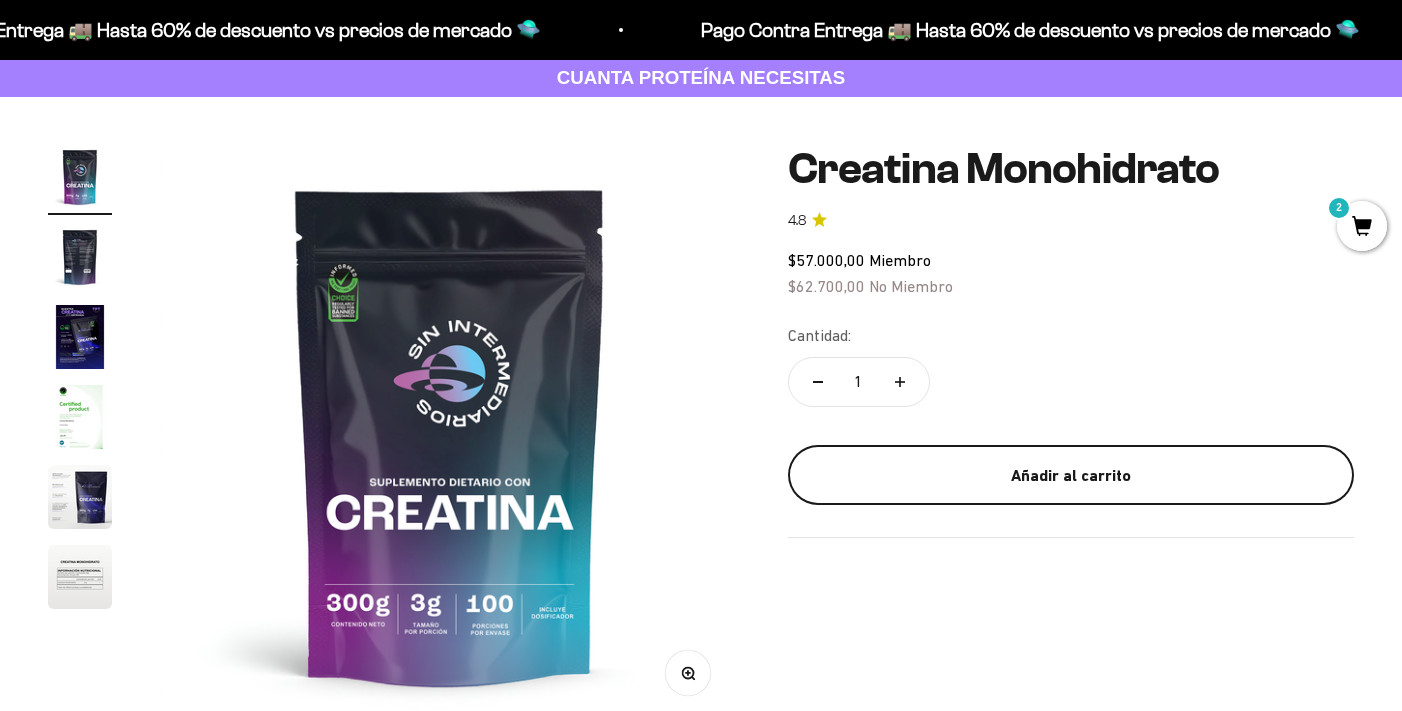 click on "Añadir al carrito" at bounding box center [1071, 476] 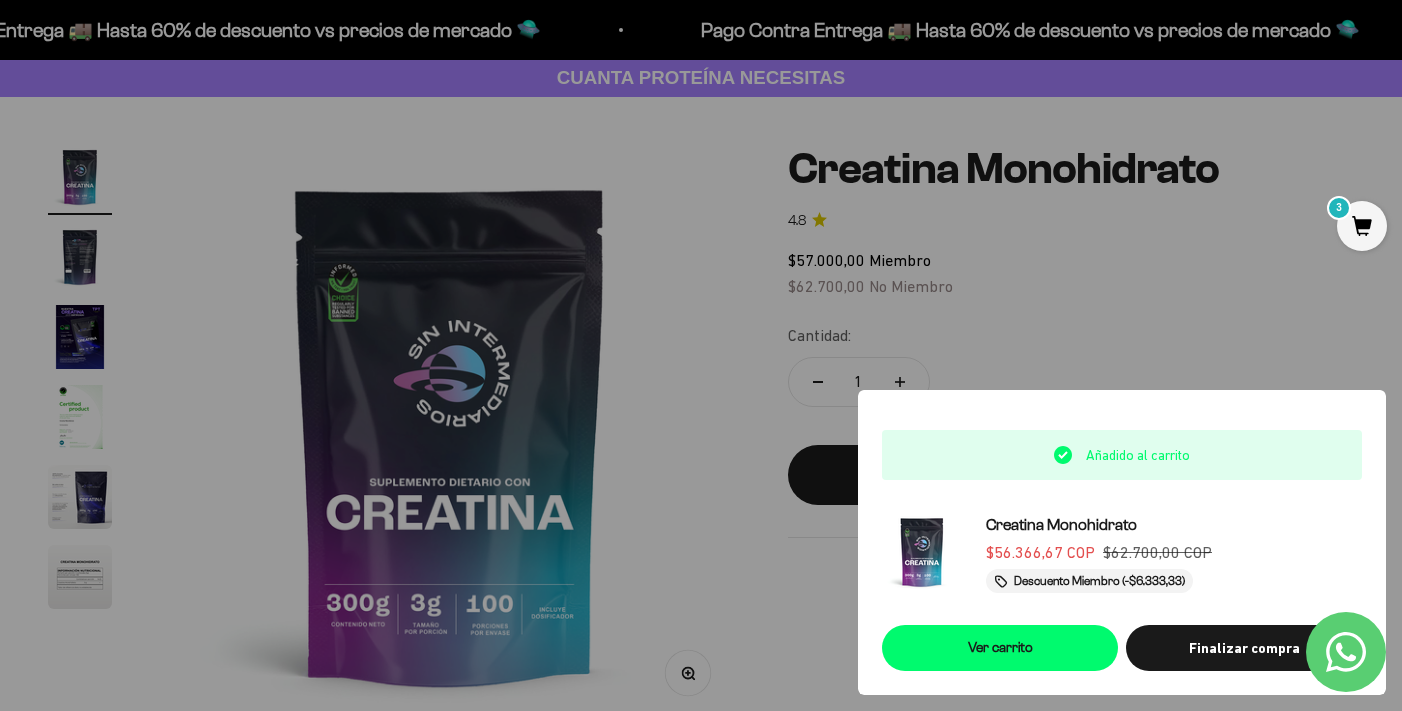 click at bounding box center (701, 355) 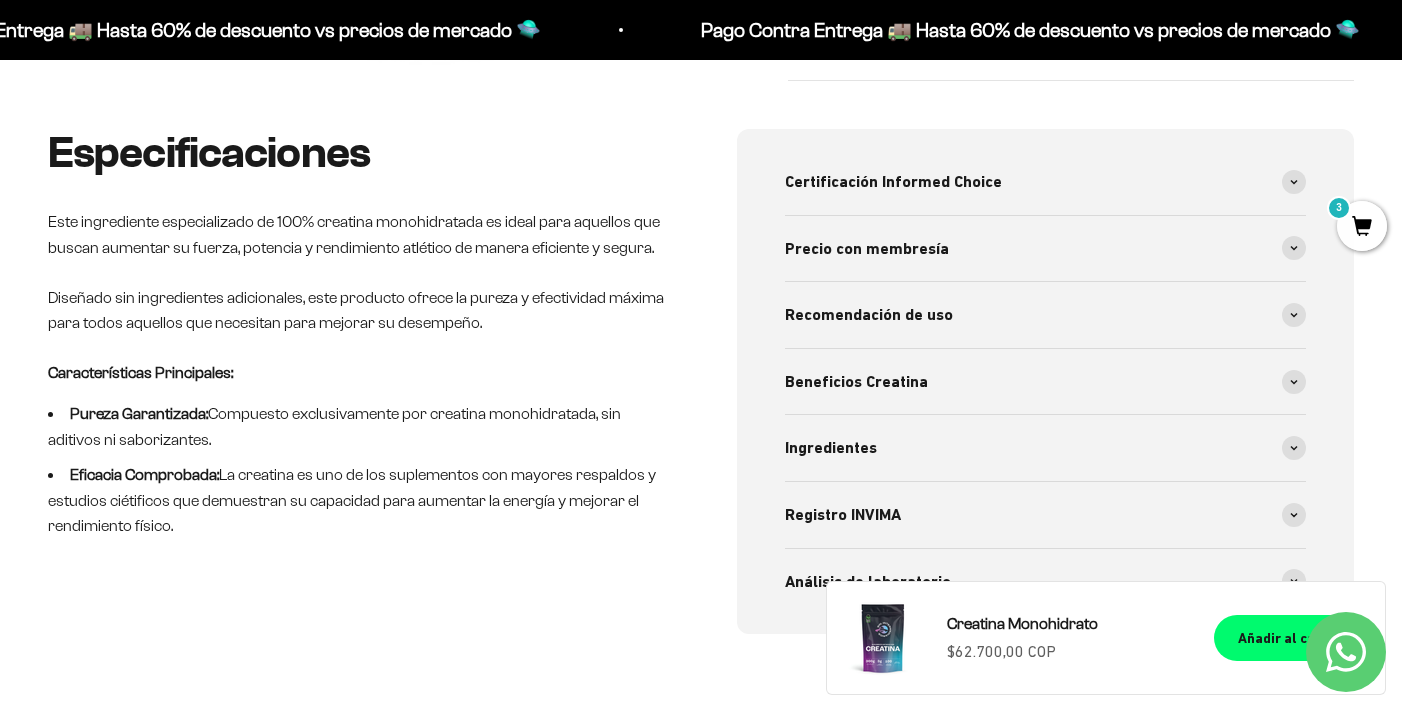 scroll, scrollTop: 0, scrollLeft: 0, axis: both 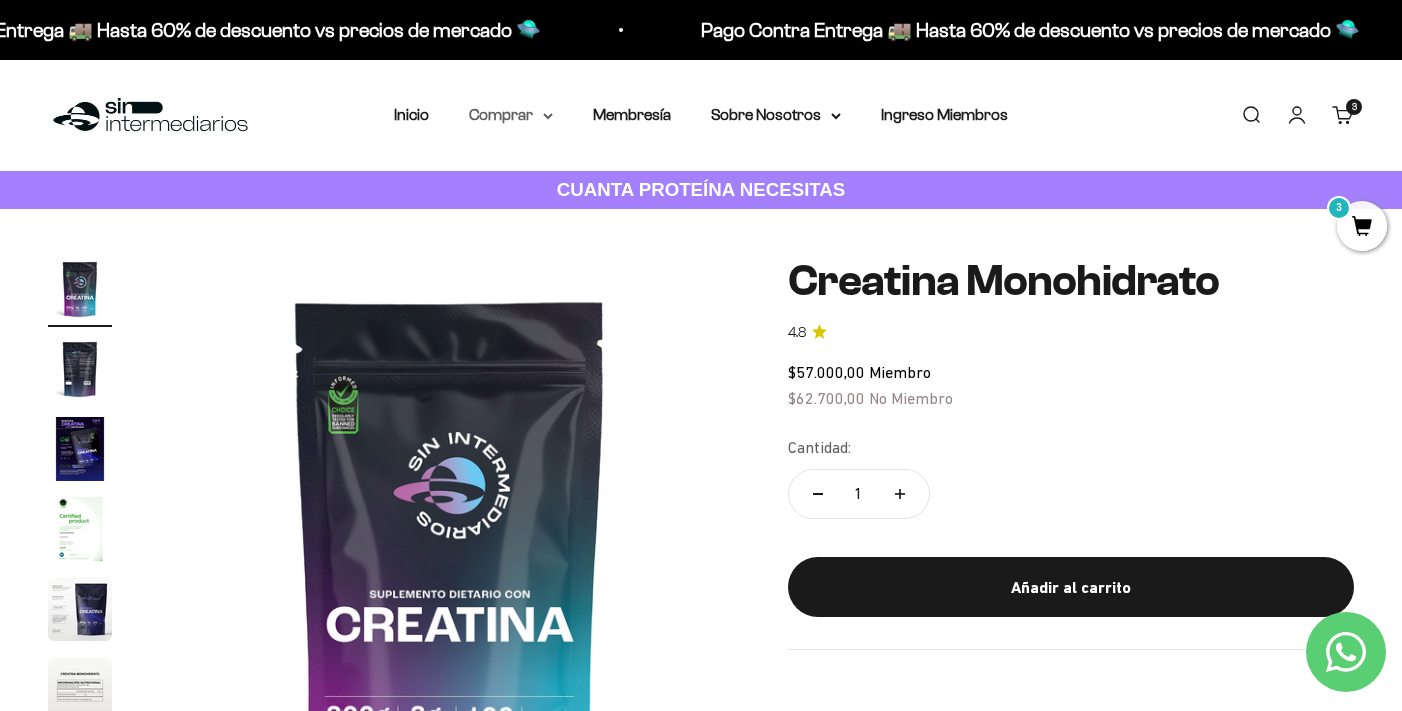 click on "Comprar" at bounding box center (511, 115) 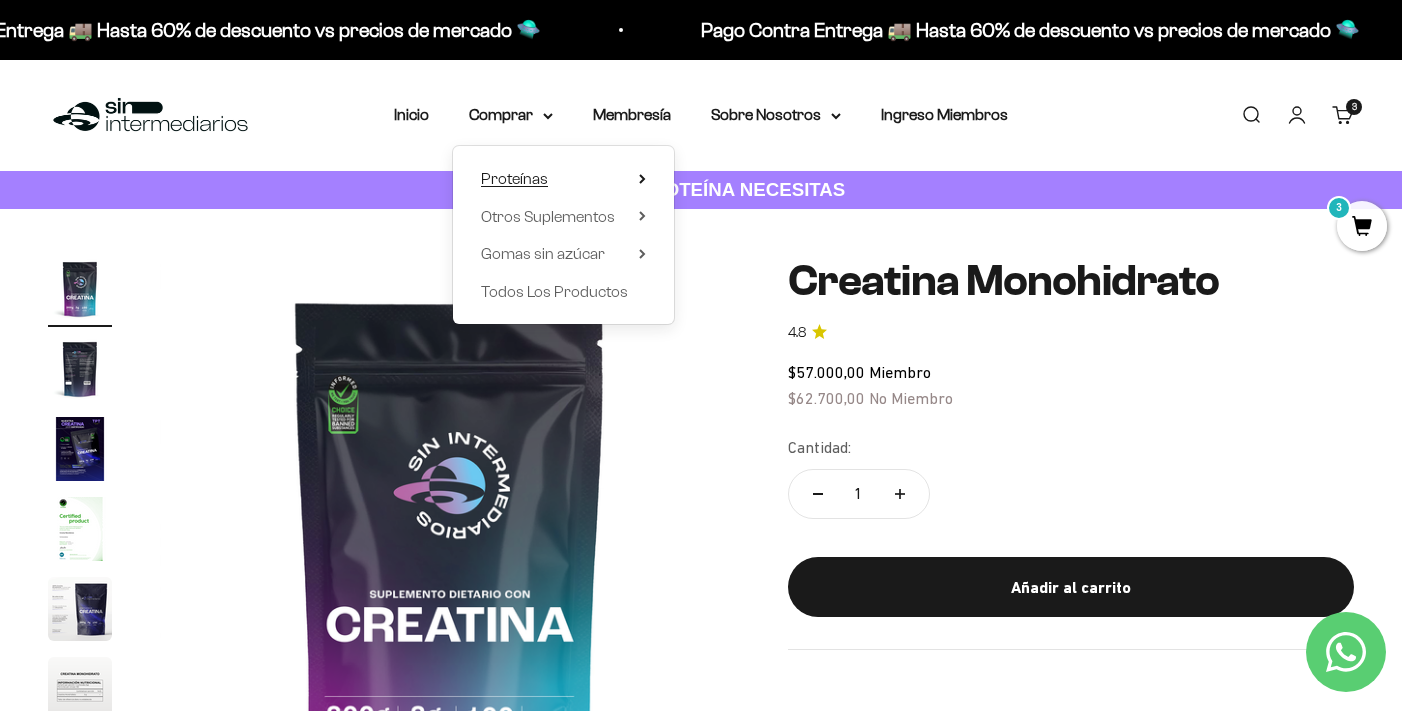 click on "Proteínas" at bounding box center [514, 178] 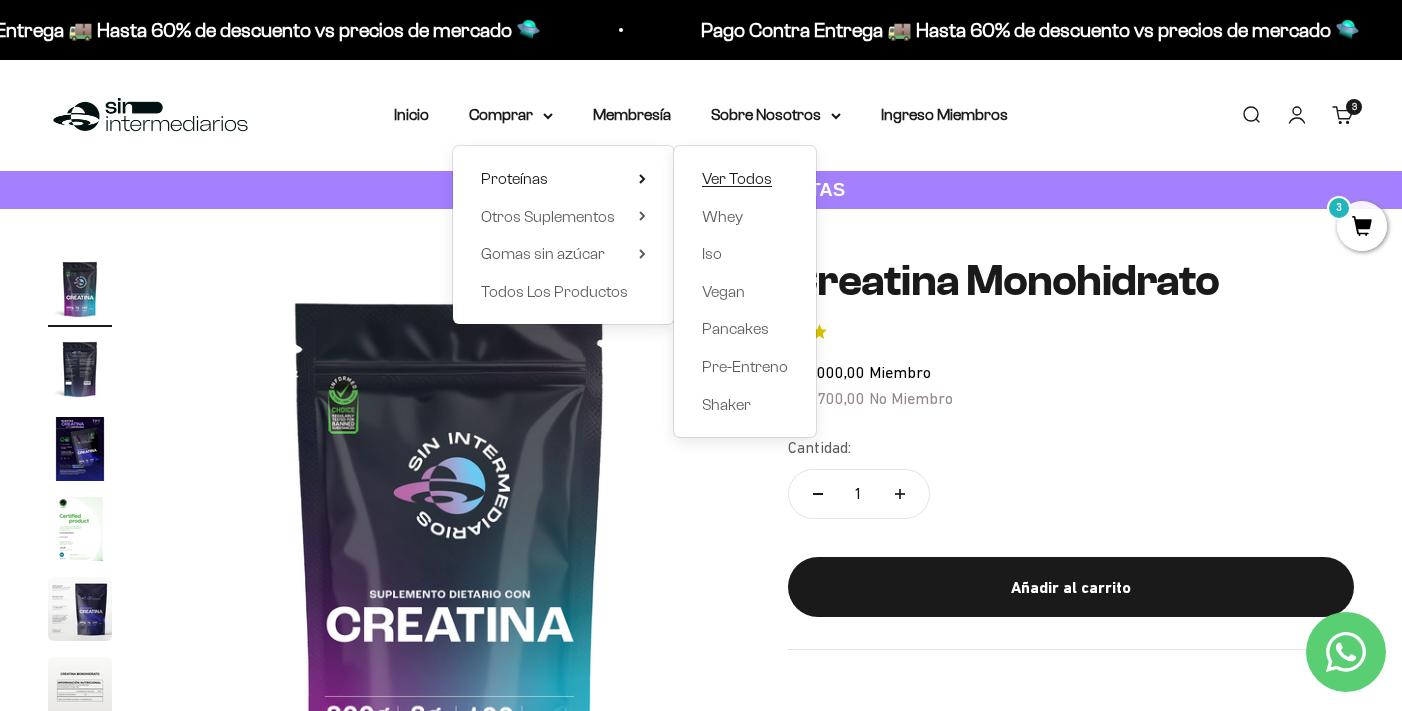 click on "Ver Todos" at bounding box center [737, 178] 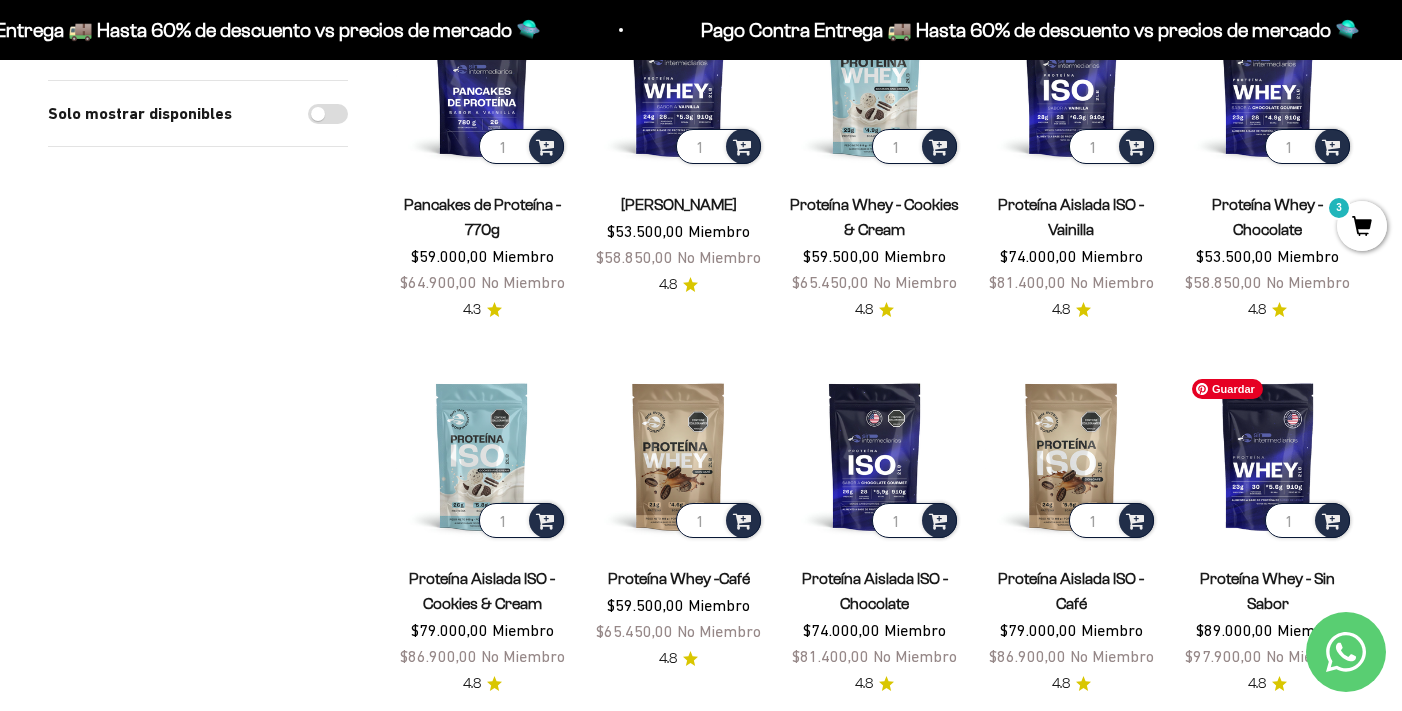 scroll, scrollTop: 320, scrollLeft: 0, axis: vertical 